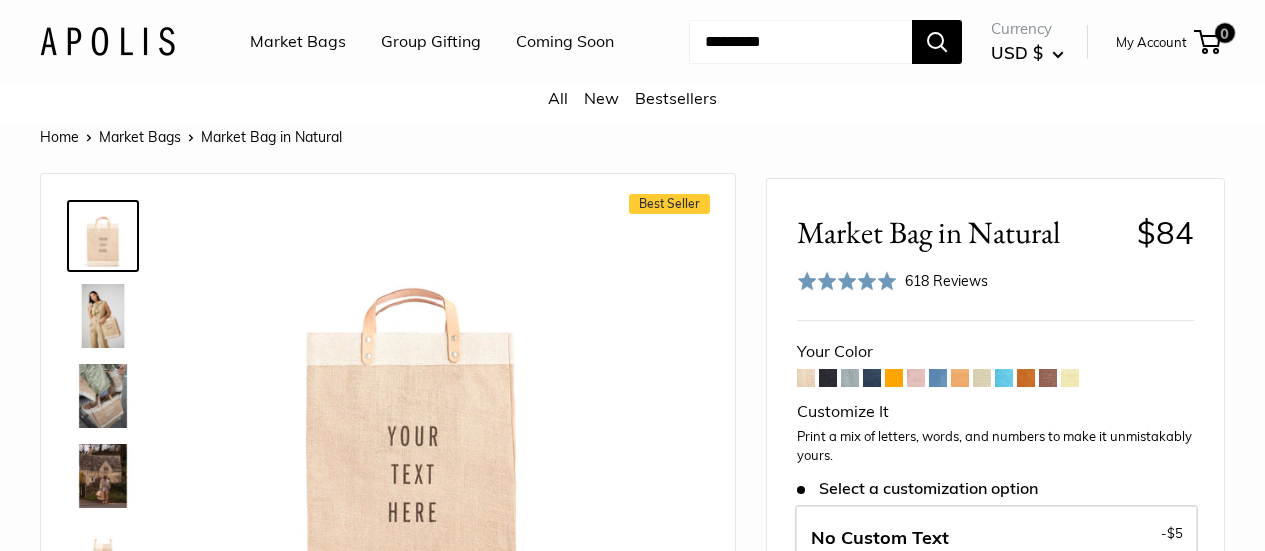 click at bounding box center [850, 378] 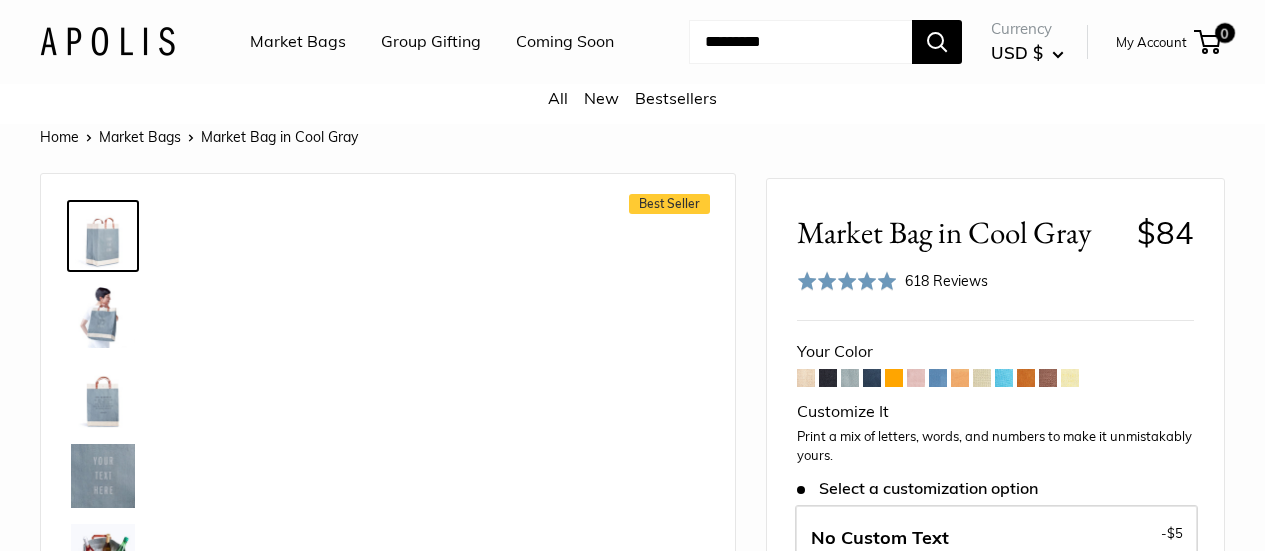 scroll, scrollTop: 0, scrollLeft: 0, axis: both 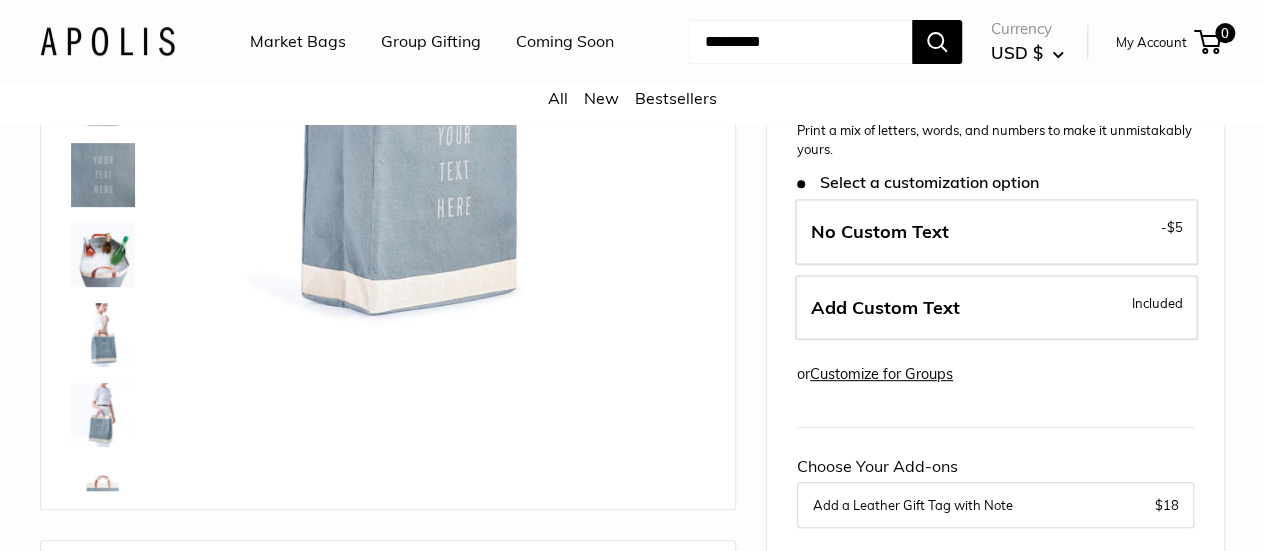 click on "Add Custom Text
Included" at bounding box center [996, 308] 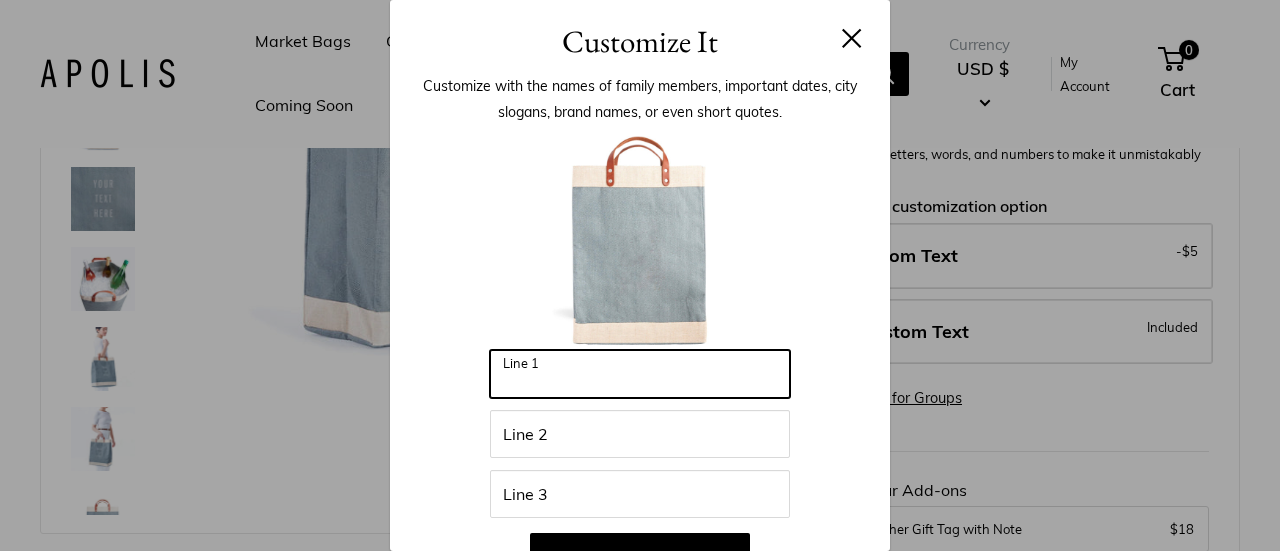 click on "Line 1" at bounding box center (640, 374) 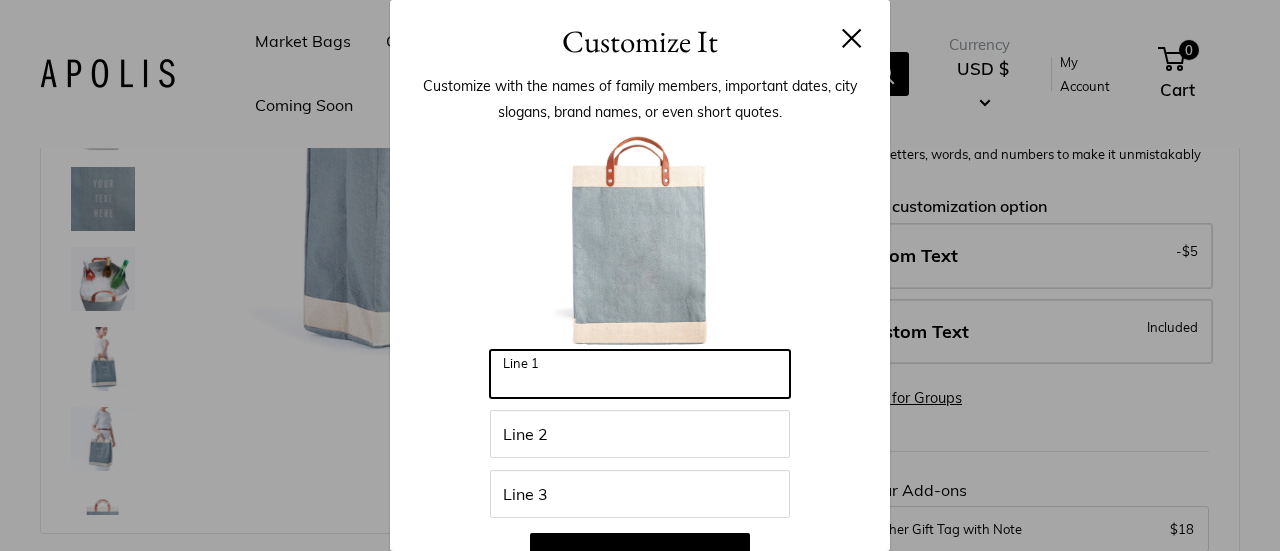 type on "*****" 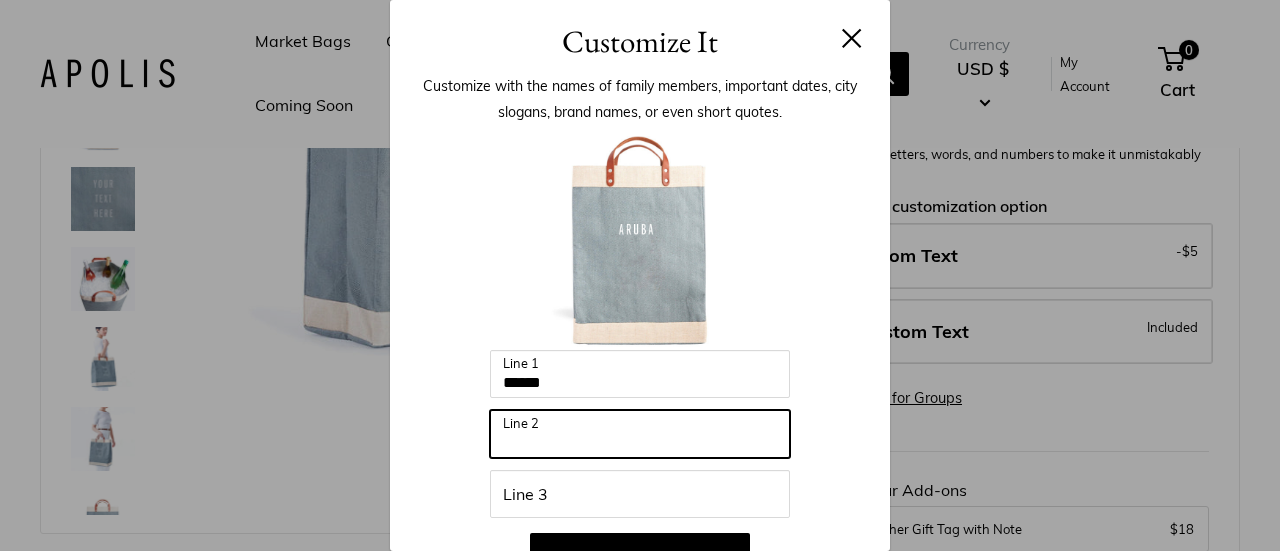 click on "Line 2" at bounding box center (640, 434) 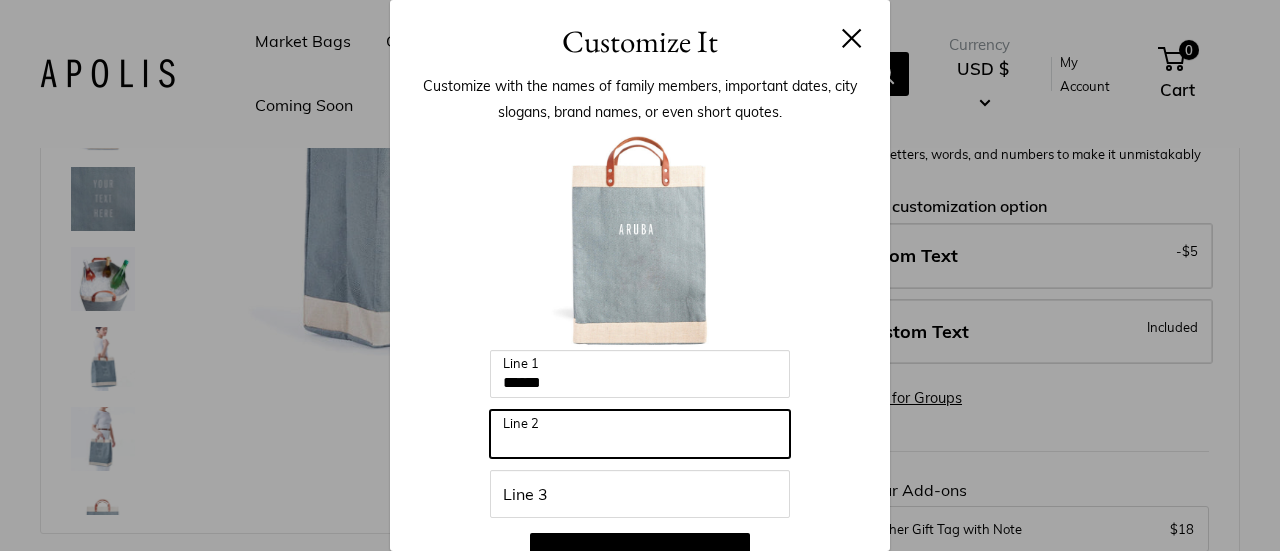 type on "*****" 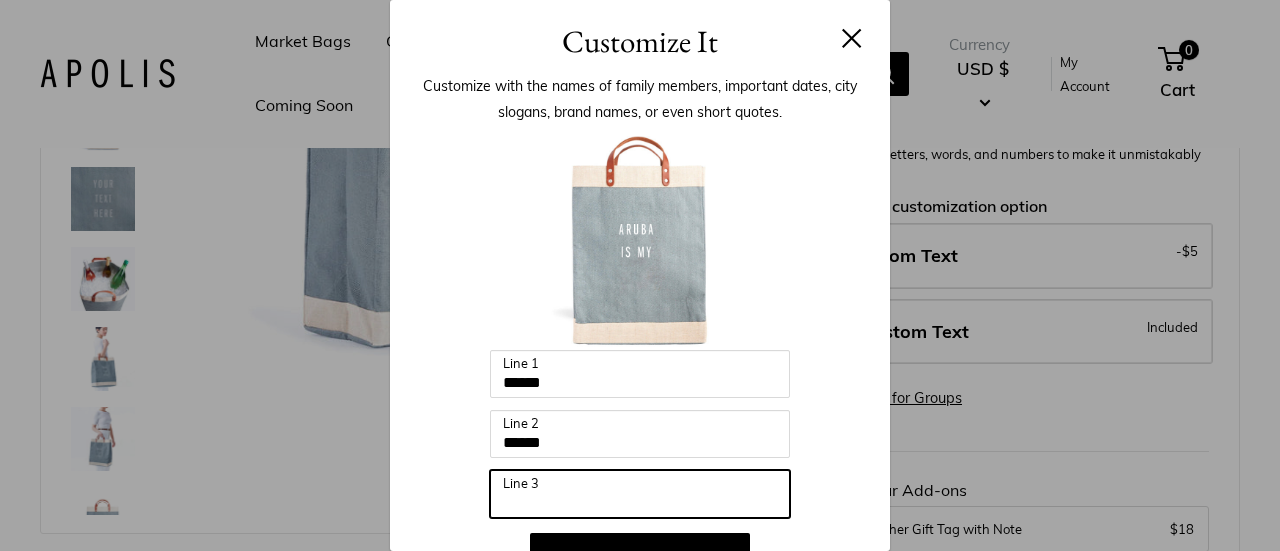 click on "Line 3" at bounding box center (640, 494) 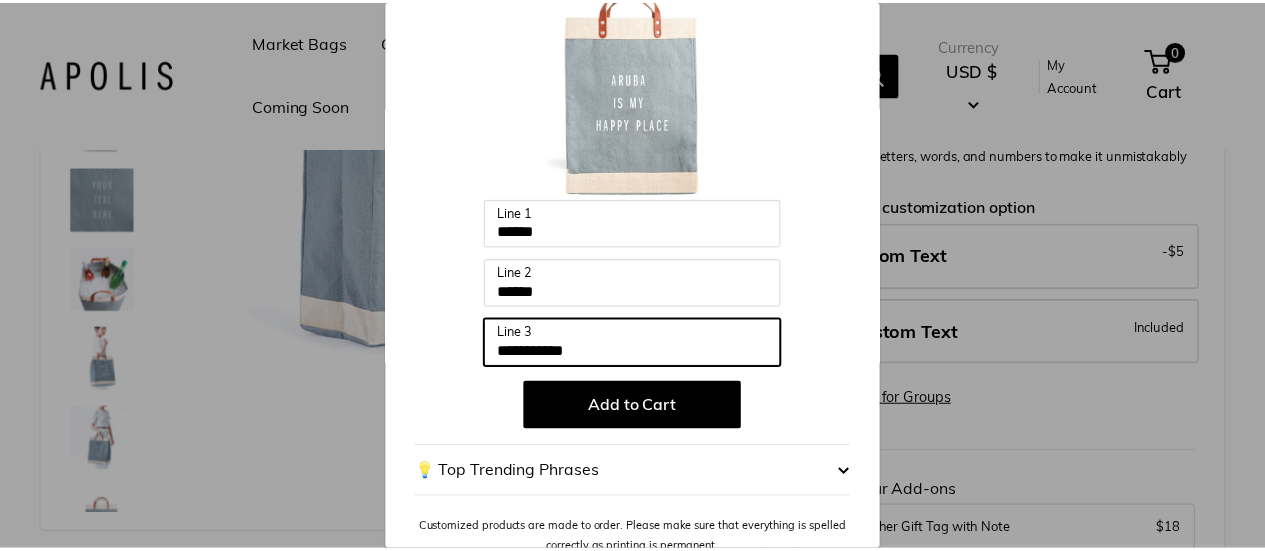scroll, scrollTop: 155, scrollLeft: 0, axis: vertical 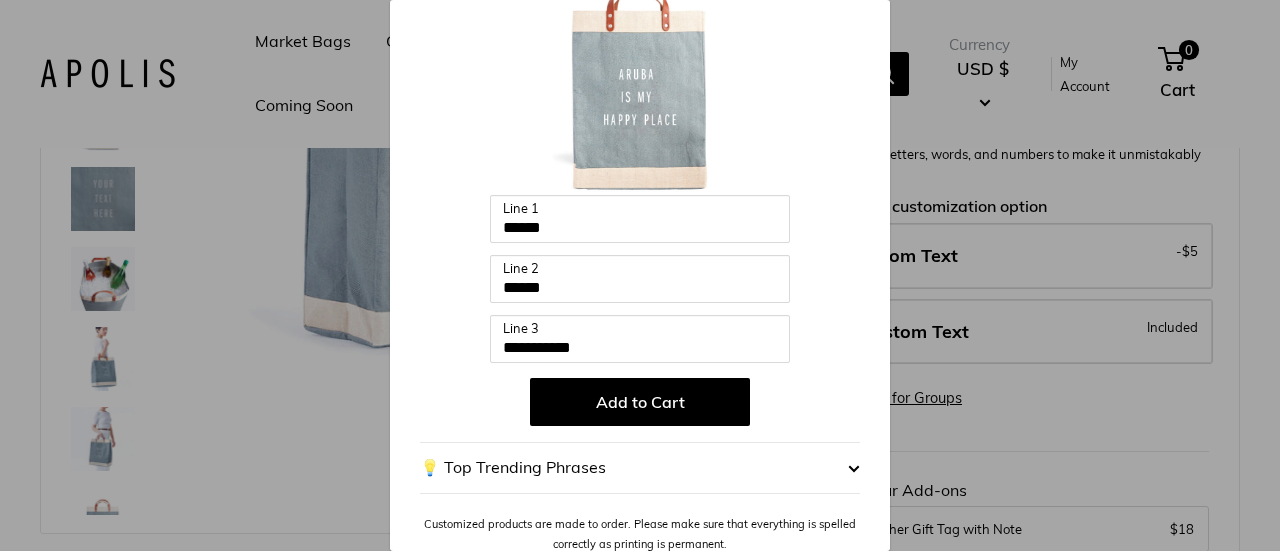 click on "Add to Cart" at bounding box center [640, 402] 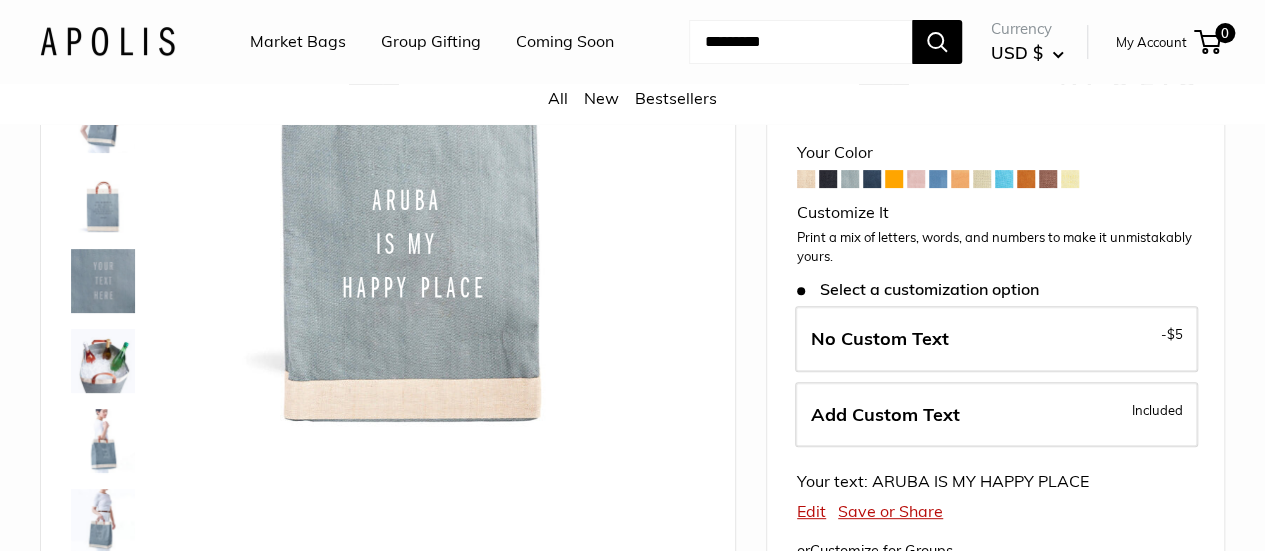scroll, scrollTop: 200, scrollLeft: 0, axis: vertical 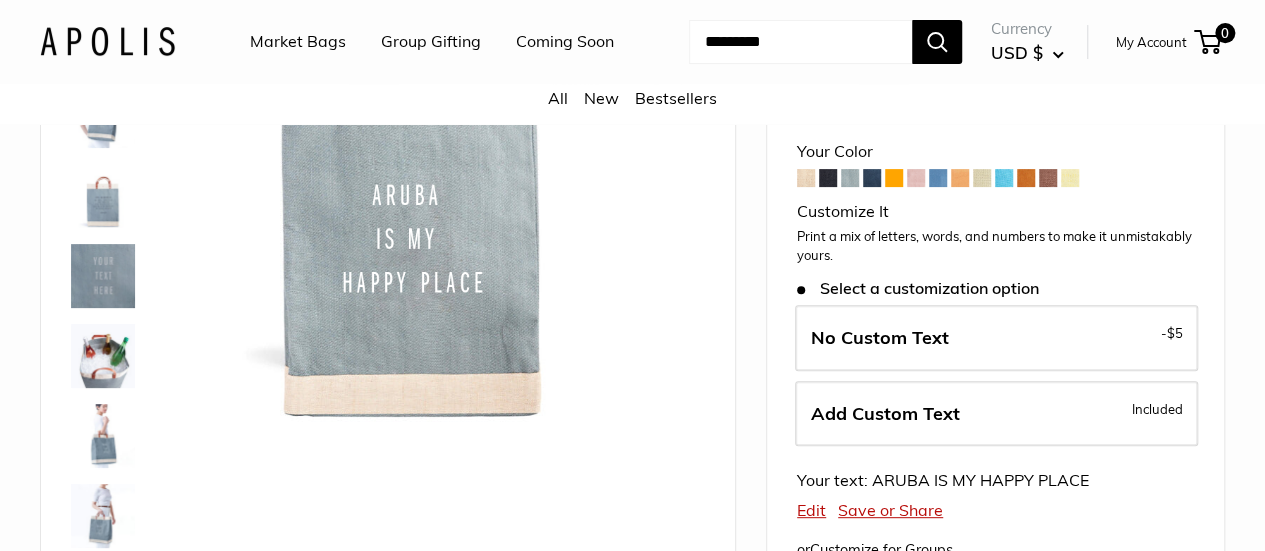click on "No Custom Text" at bounding box center (880, 337) 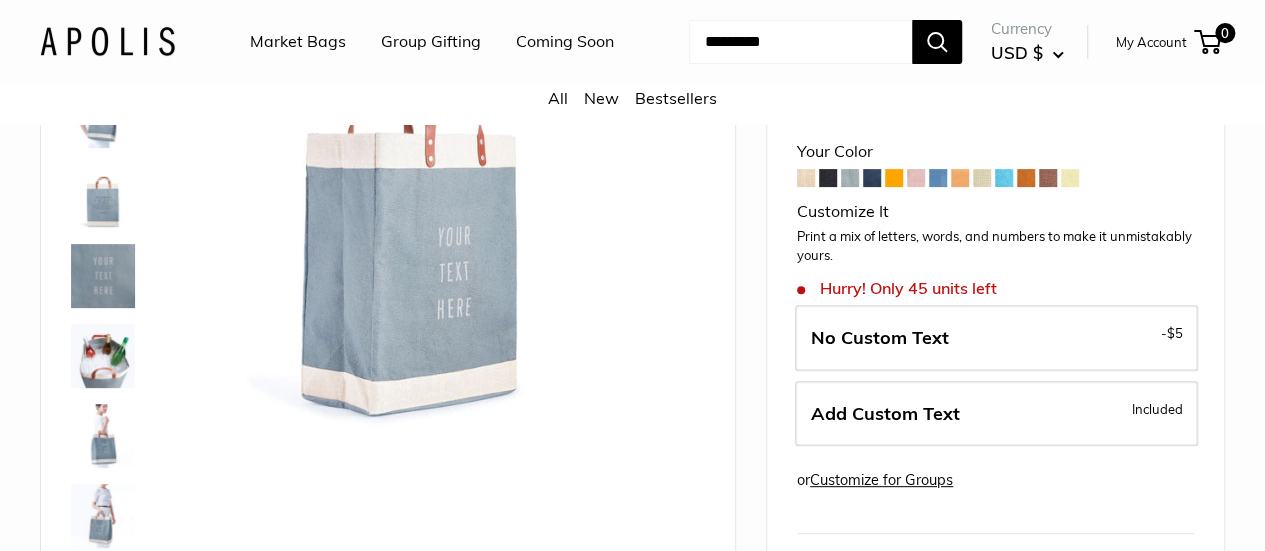 click on "Add Custom Text" at bounding box center [885, 413] 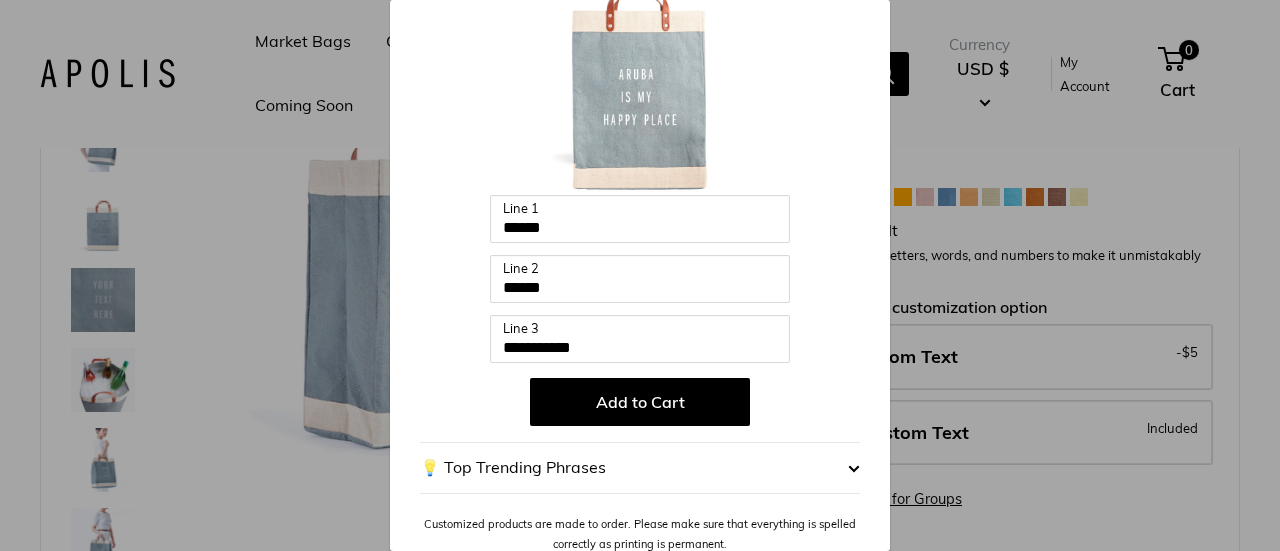 click on "Add to Cart" at bounding box center [640, 402] 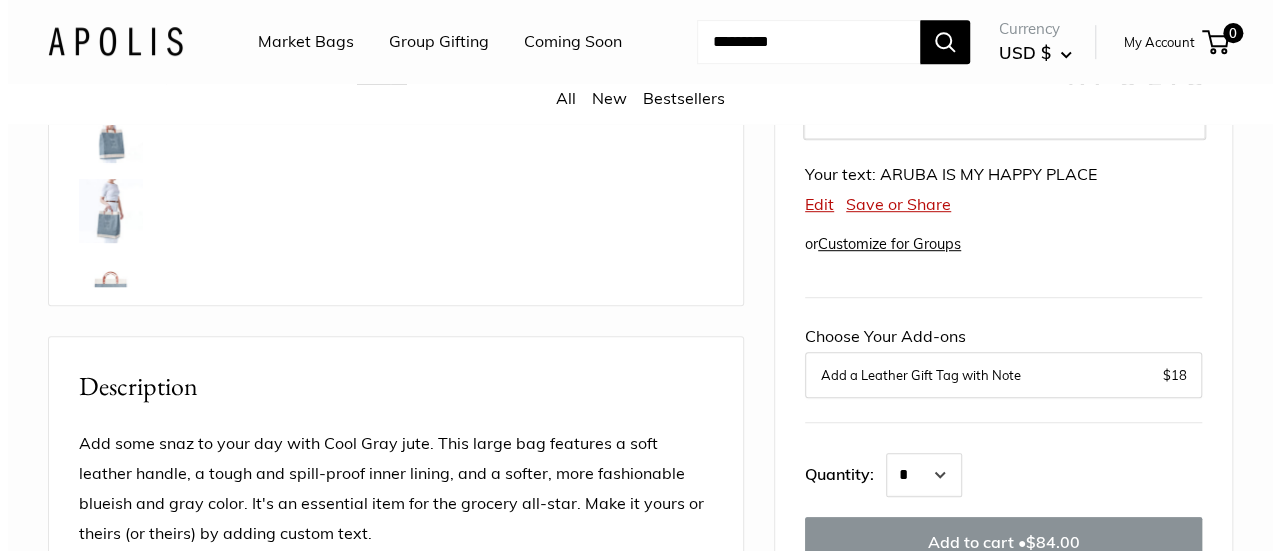scroll, scrollTop: 506, scrollLeft: 0, axis: vertical 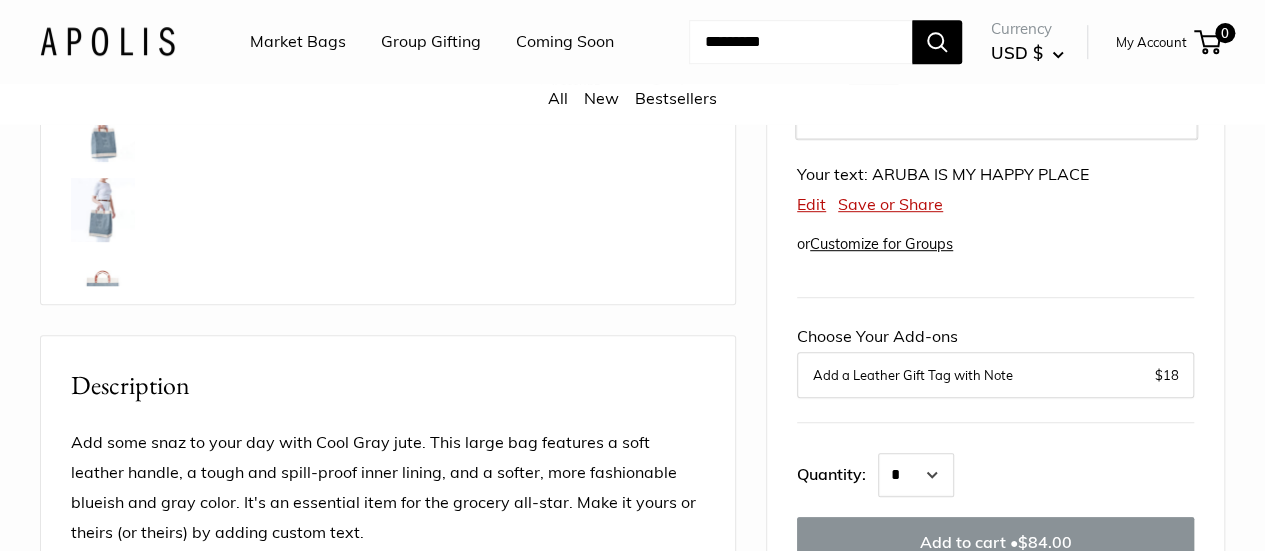click on "Add a Leather Gift Tag with Note" at bounding box center [995, 375] 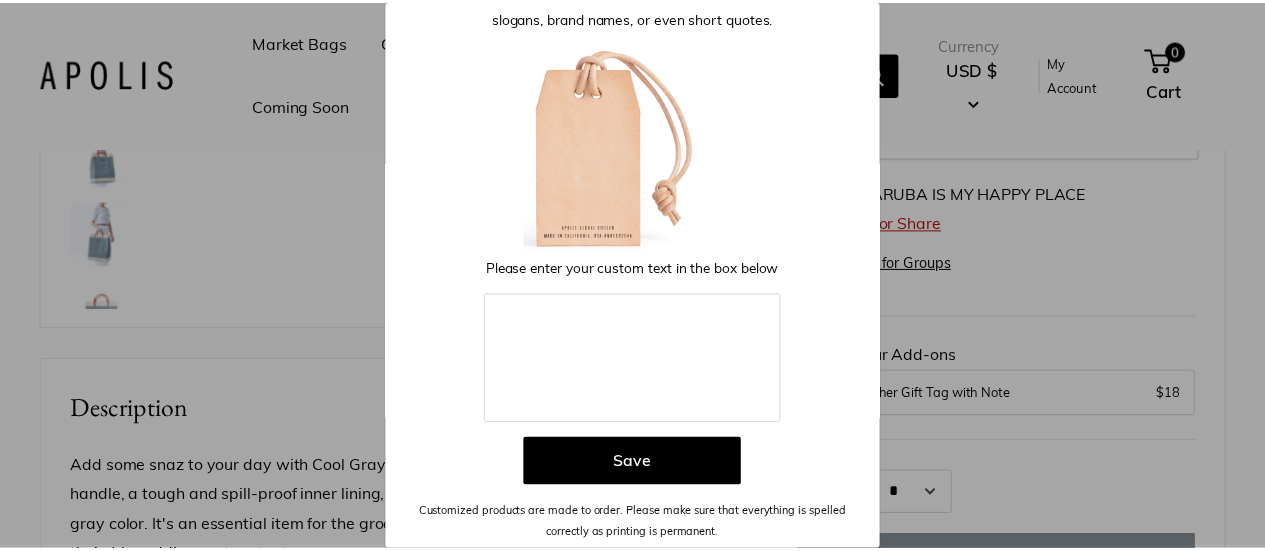 scroll, scrollTop: 0, scrollLeft: 0, axis: both 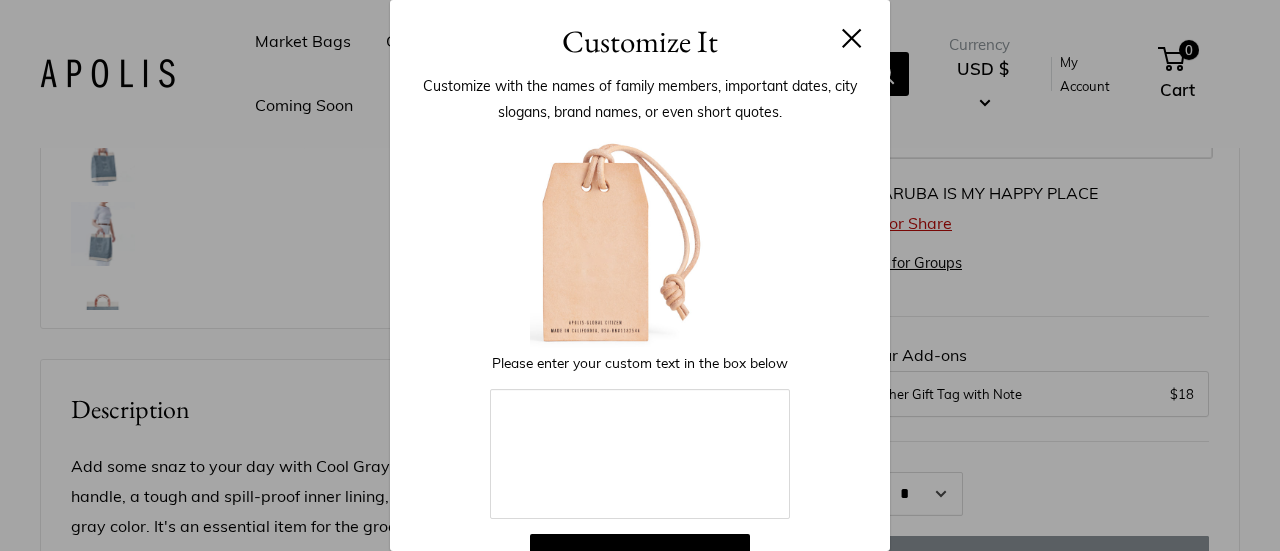click at bounding box center [852, 38] 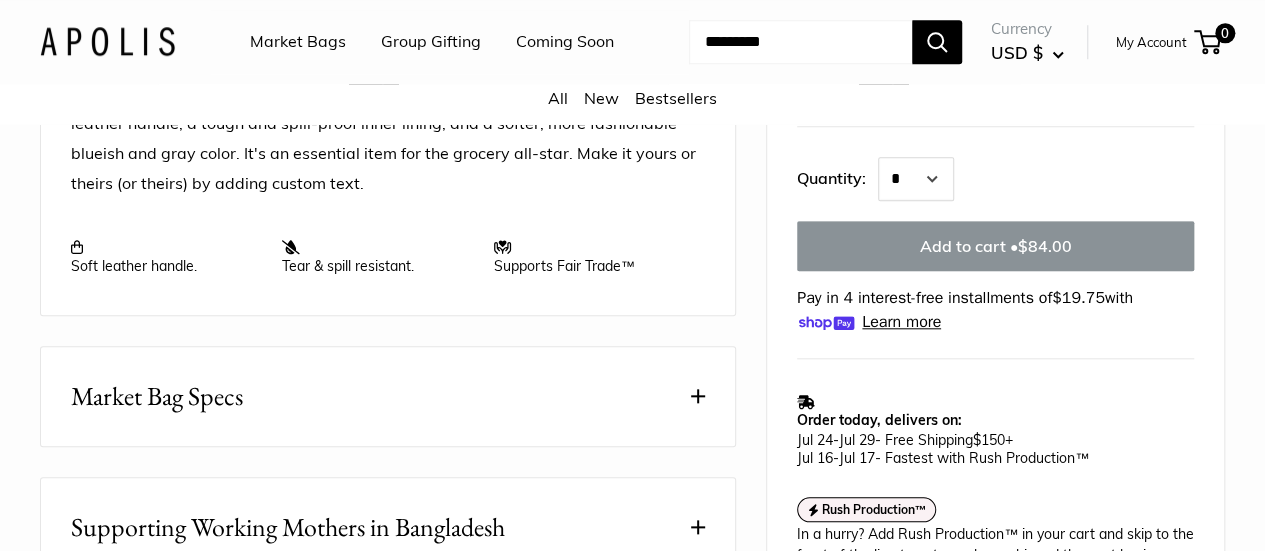 scroll, scrollTop: 890, scrollLeft: 0, axis: vertical 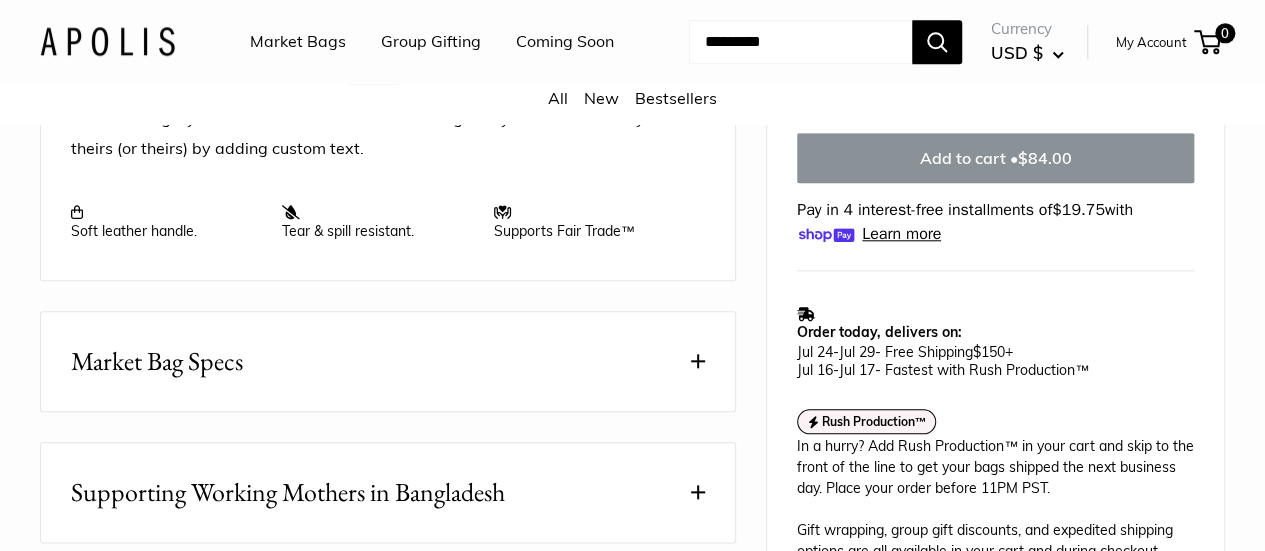click on "USD $" at bounding box center [1027, 53] 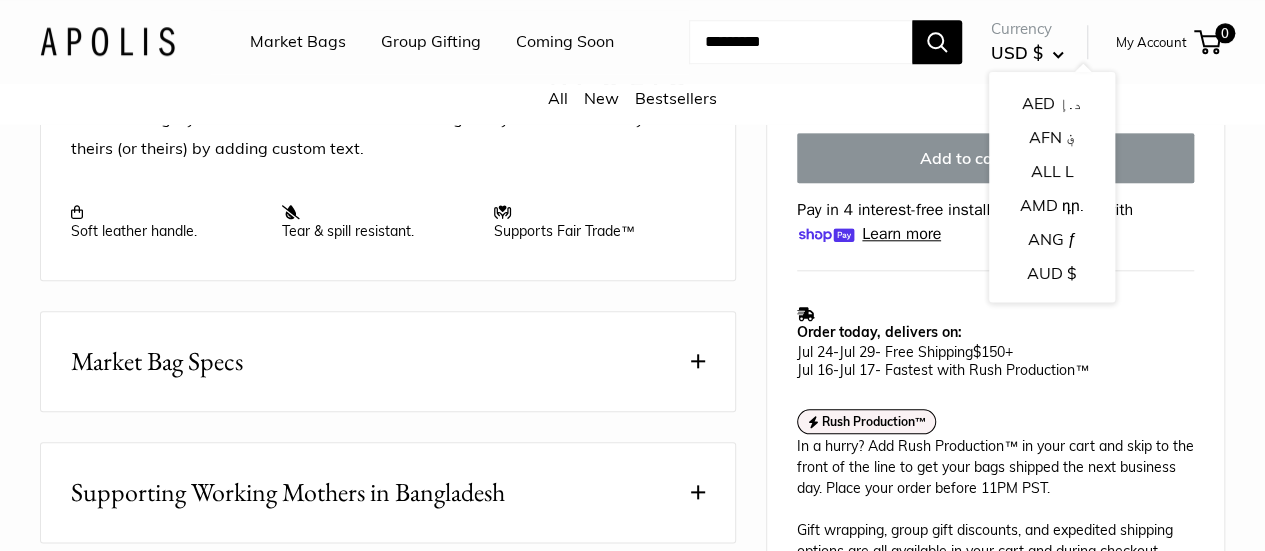 click on "USD $" at bounding box center (1027, 53) 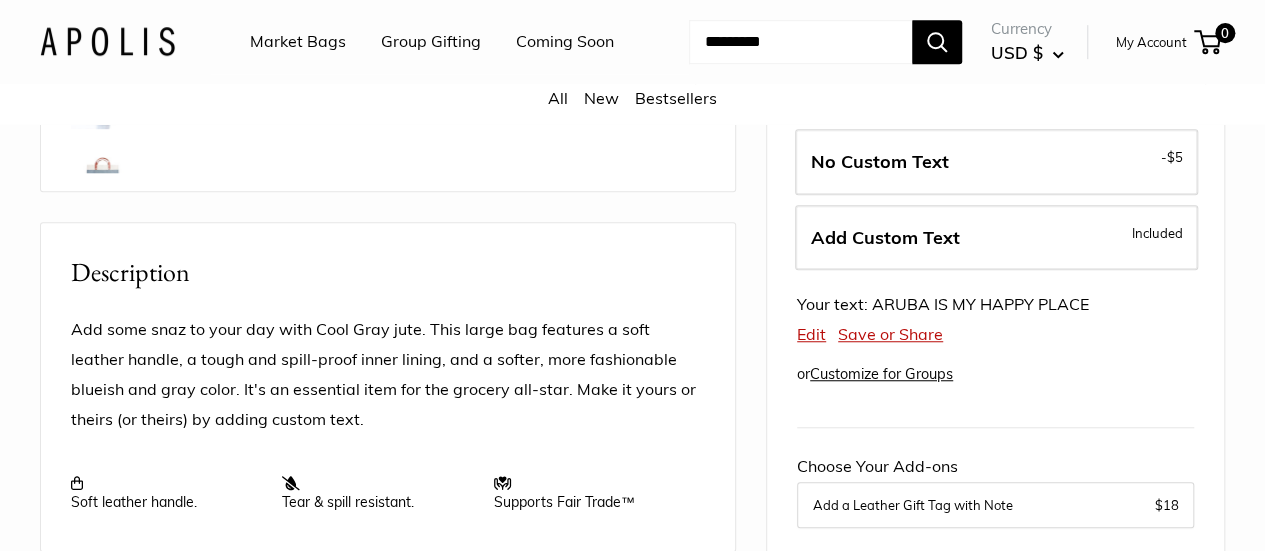 scroll, scrollTop: 0, scrollLeft: 0, axis: both 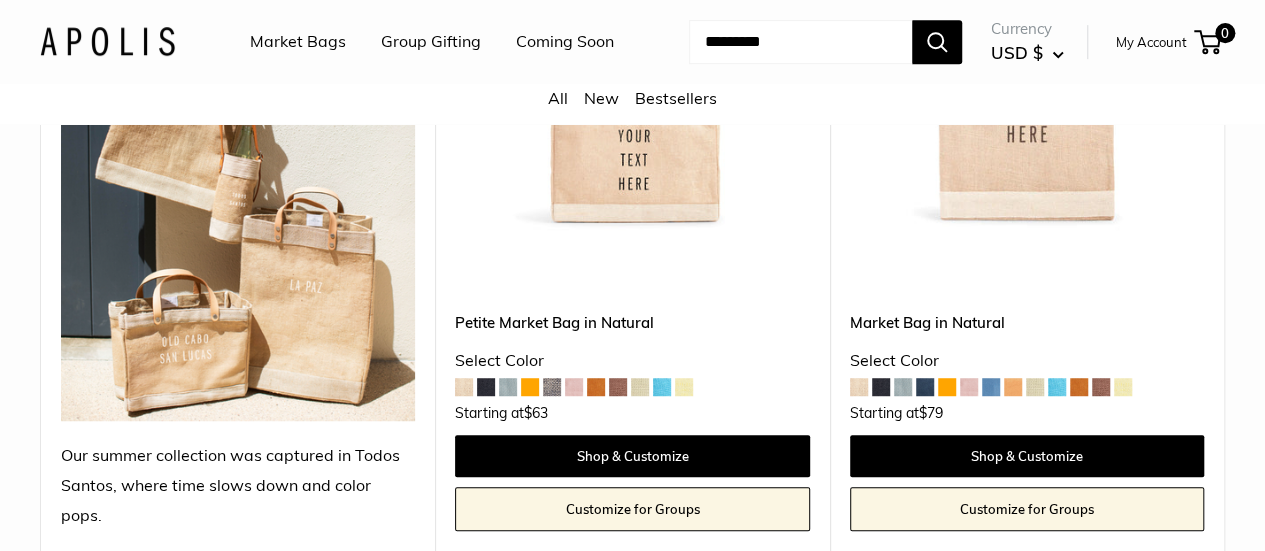 click at bounding box center [1027, 53] 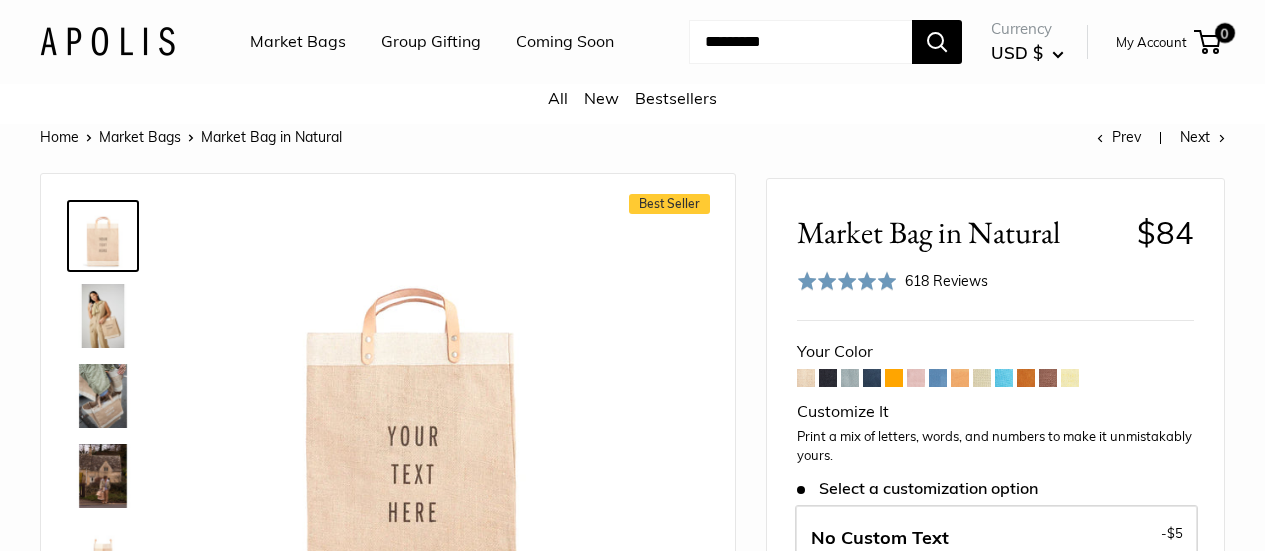 scroll, scrollTop: 0, scrollLeft: 0, axis: both 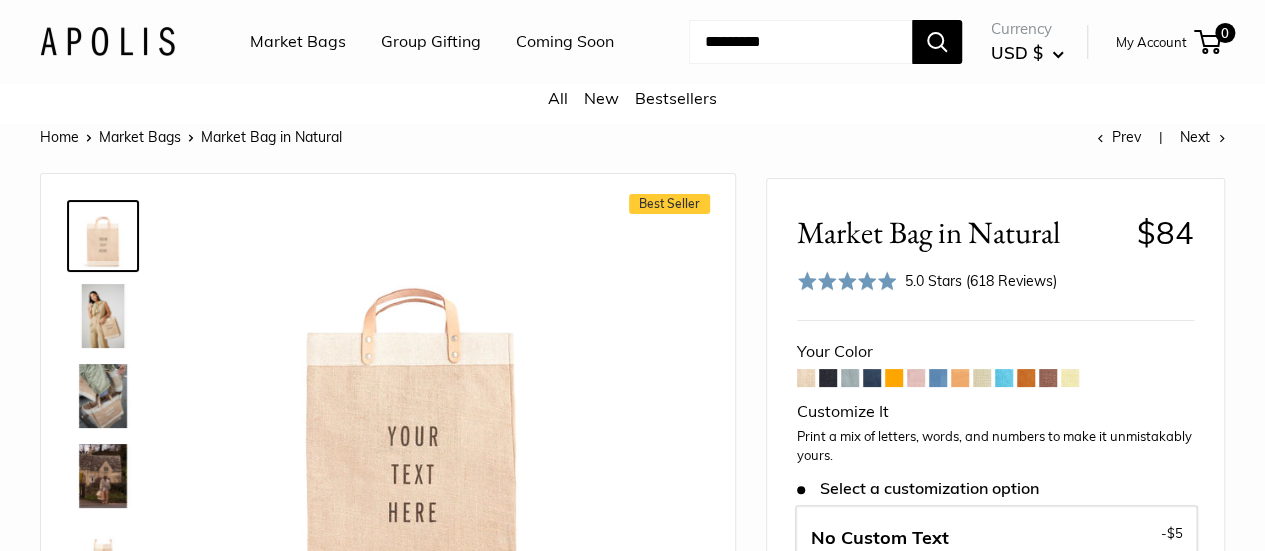 click at bounding box center [850, 378] 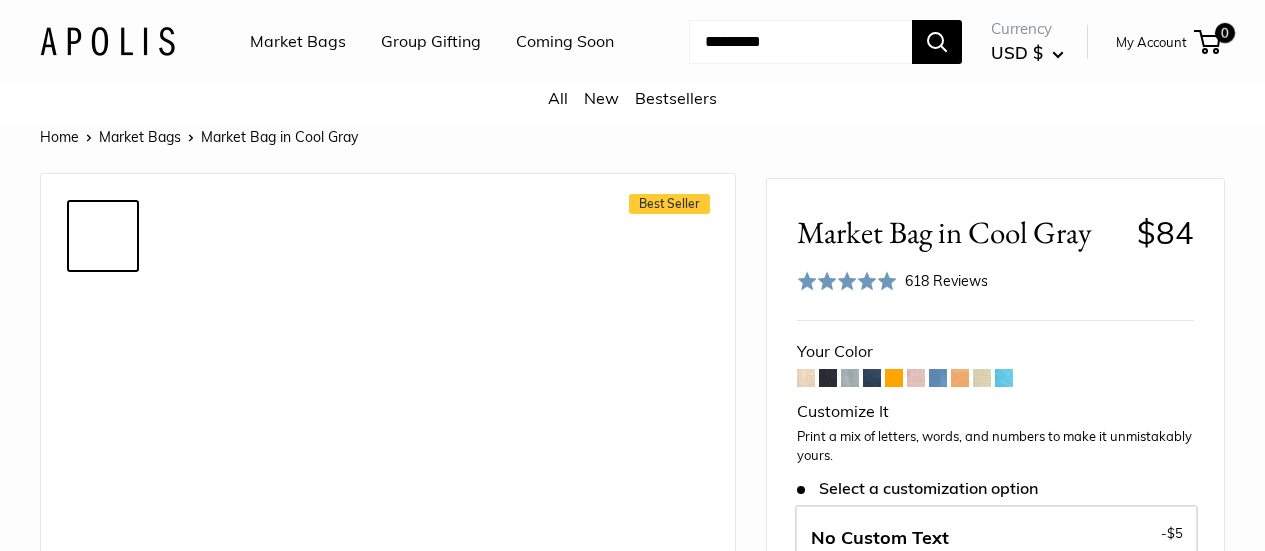 scroll, scrollTop: 0, scrollLeft: 0, axis: both 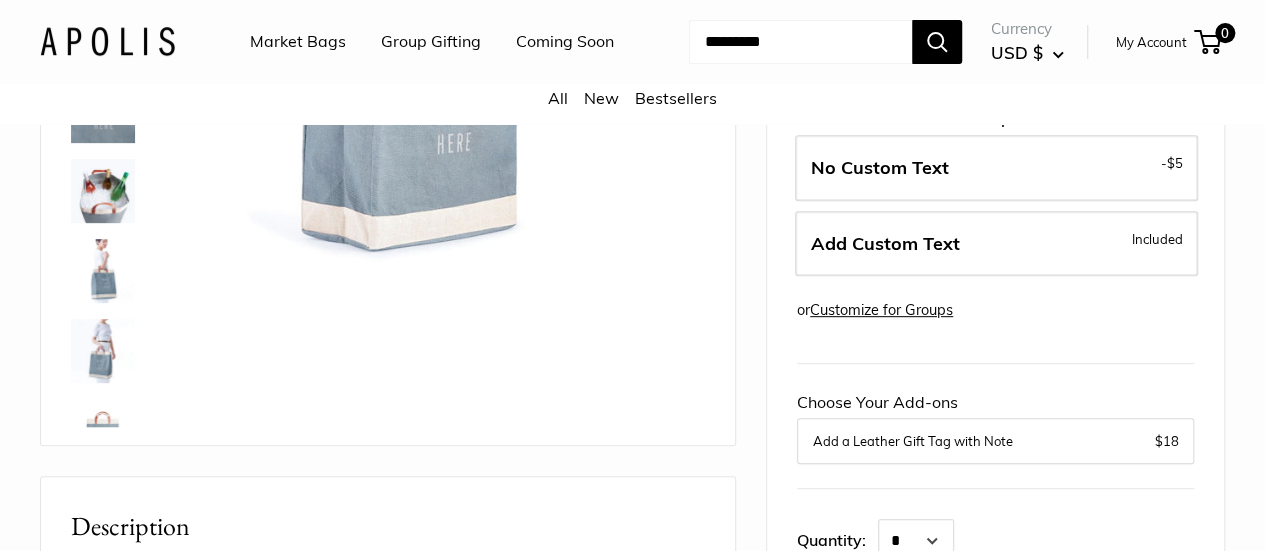 click on "Add Custom Text" at bounding box center (885, 243) 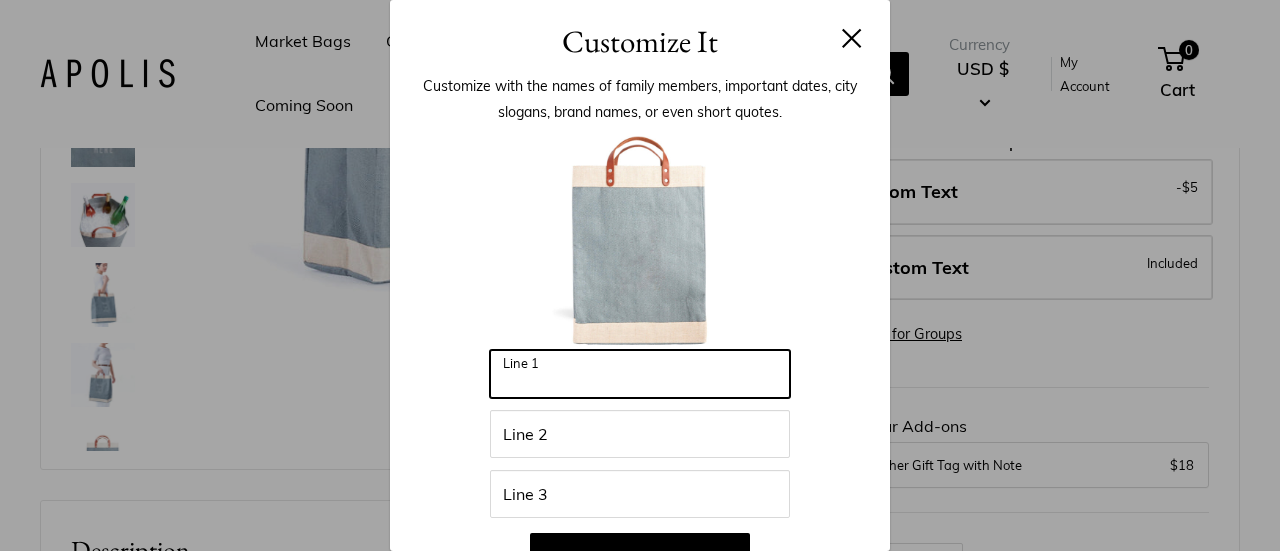 click on "Line 1" at bounding box center [640, 374] 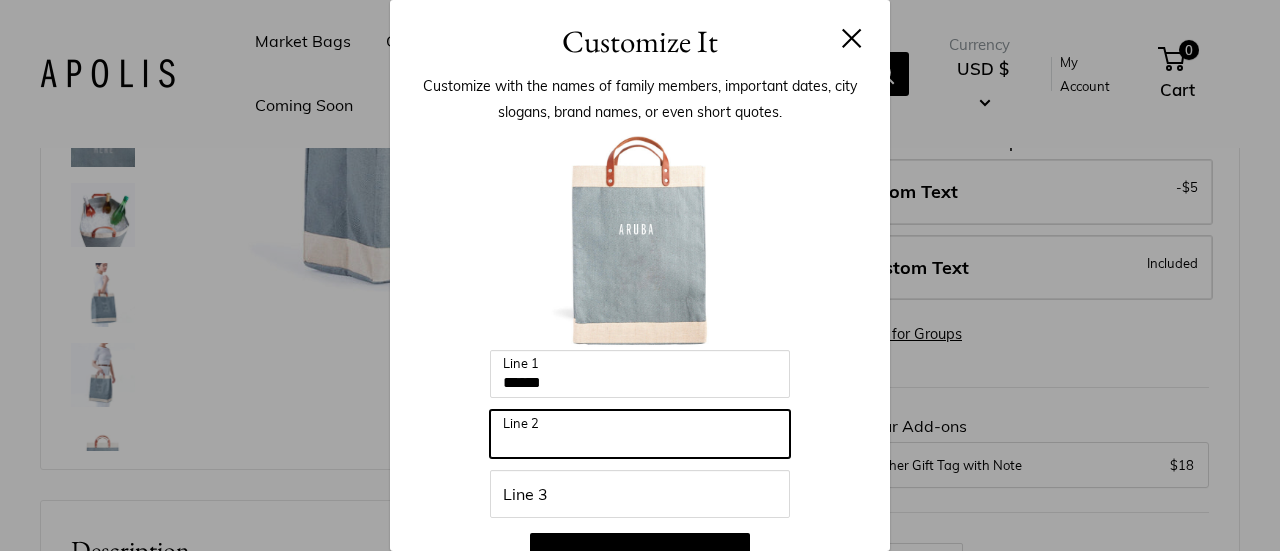 click on "Line 2" at bounding box center (640, 434) 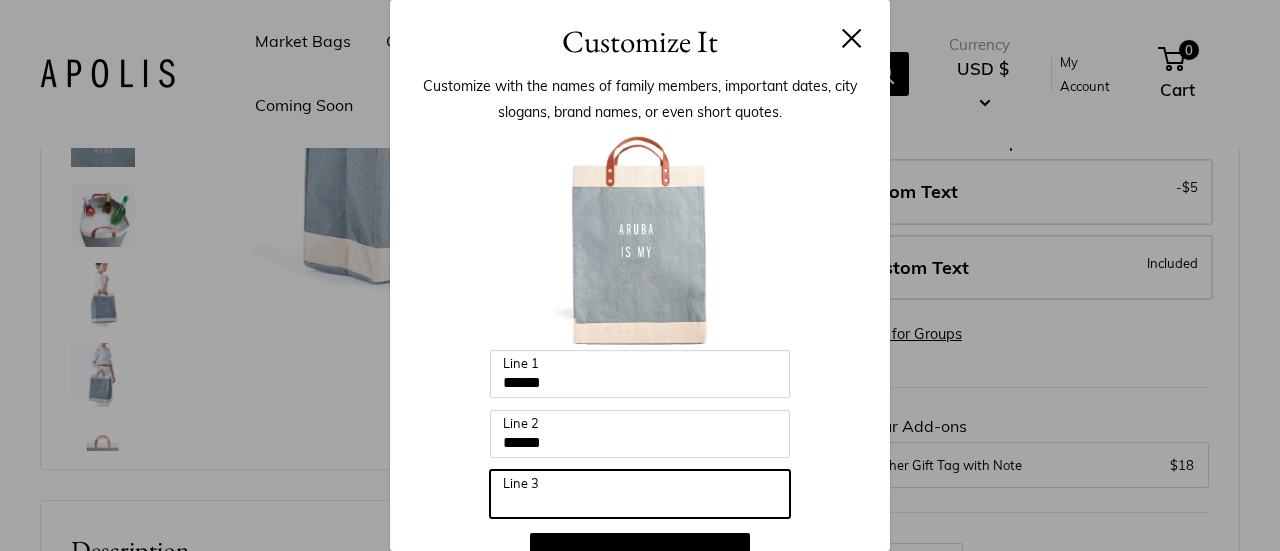 click on "Line 3" at bounding box center (640, 494) 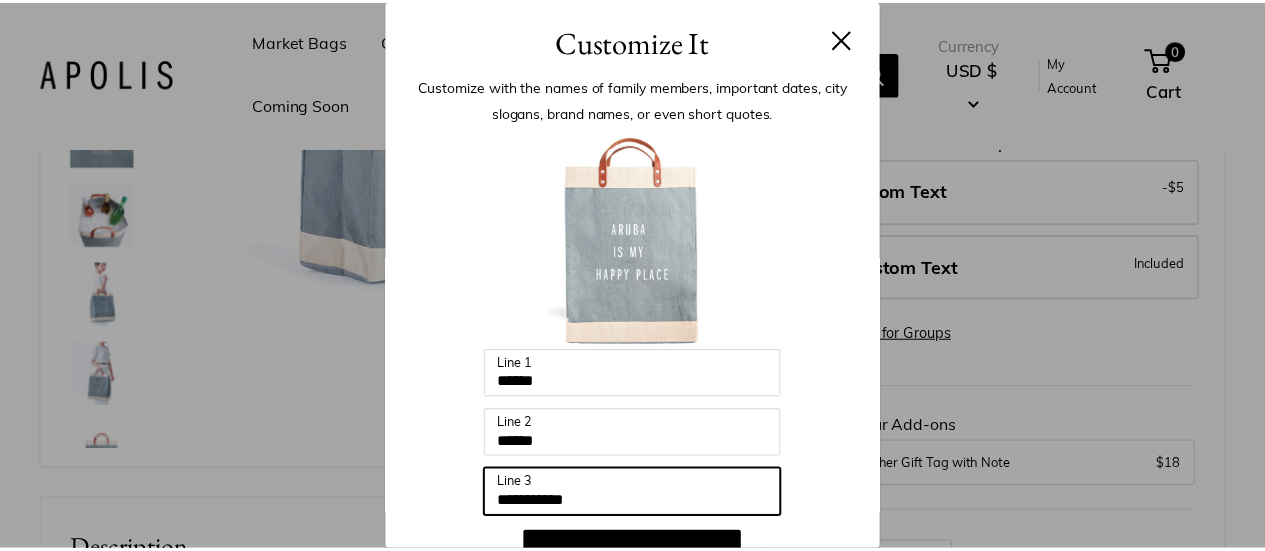 scroll, scrollTop: 166, scrollLeft: 0, axis: vertical 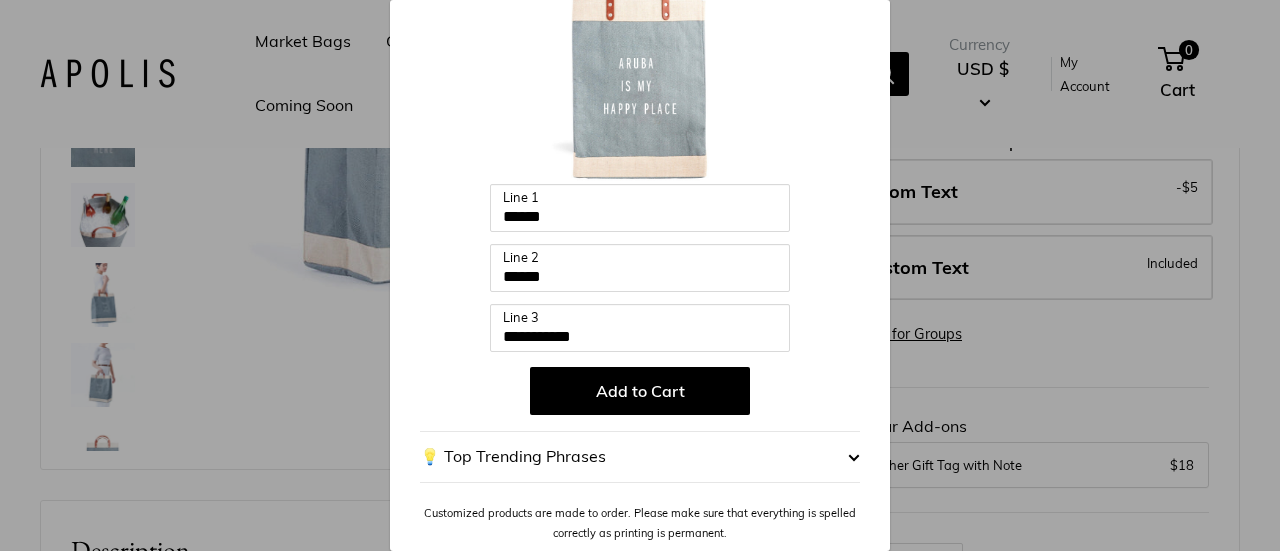 click on "Add to Cart" at bounding box center (640, 391) 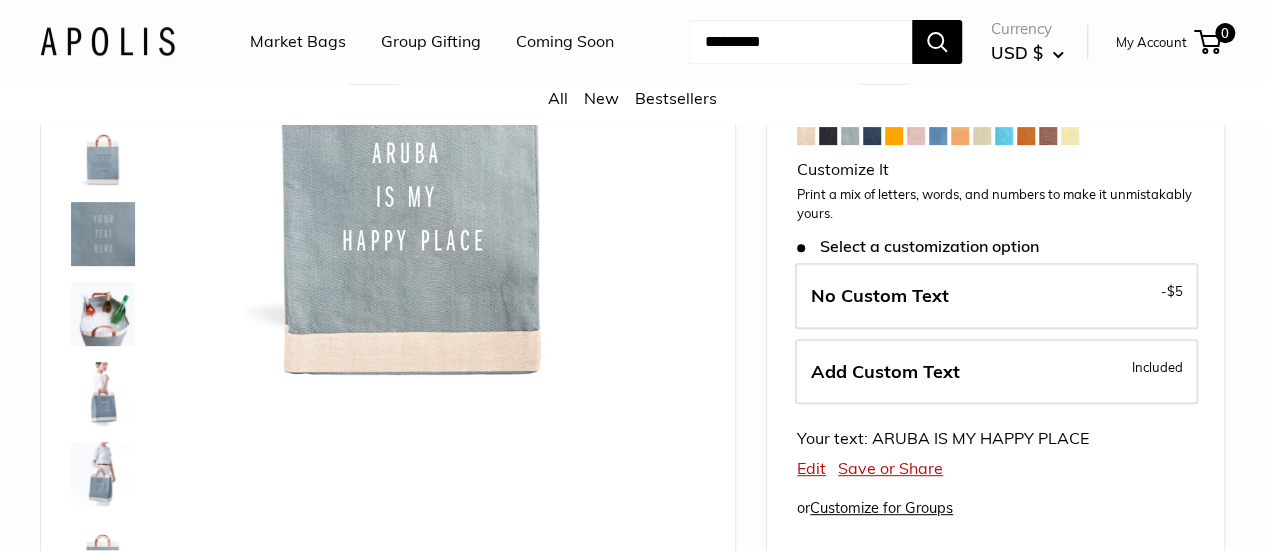 scroll, scrollTop: 241, scrollLeft: 0, axis: vertical 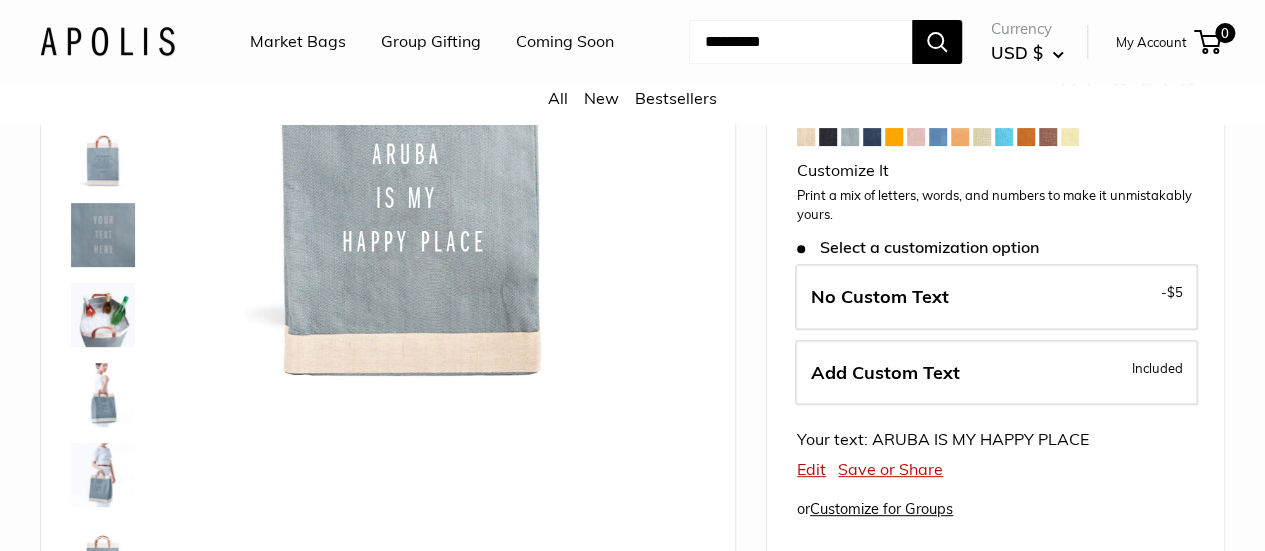 click on "No Custom Text
- $5" at bounding box center [996, 297] 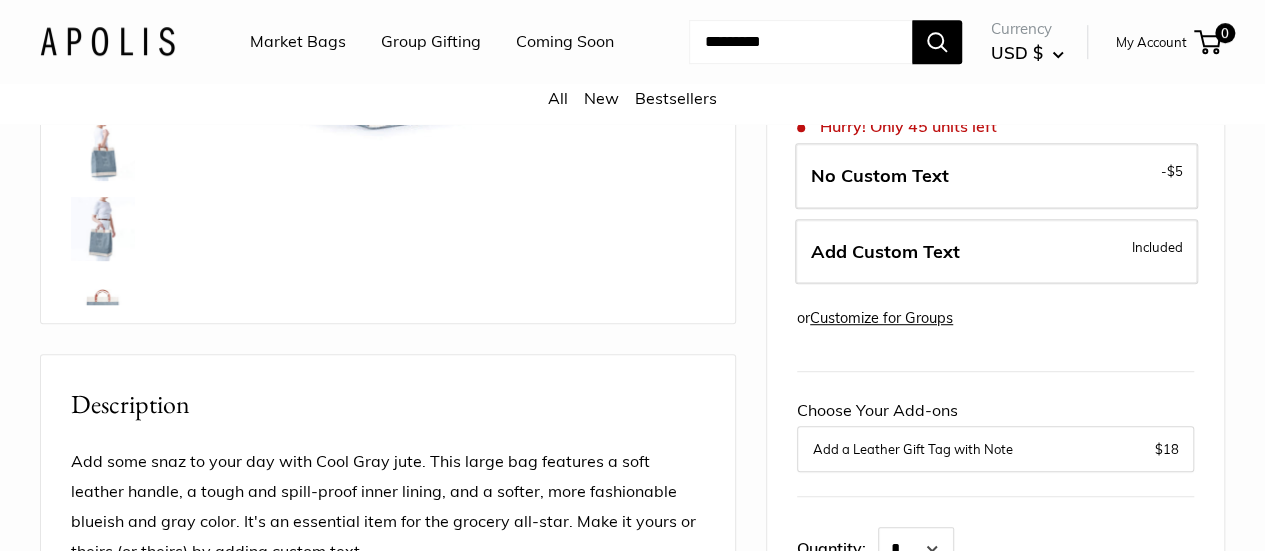 scroll, scrollTop: 274, scrollLeft: 0, axis: vertical 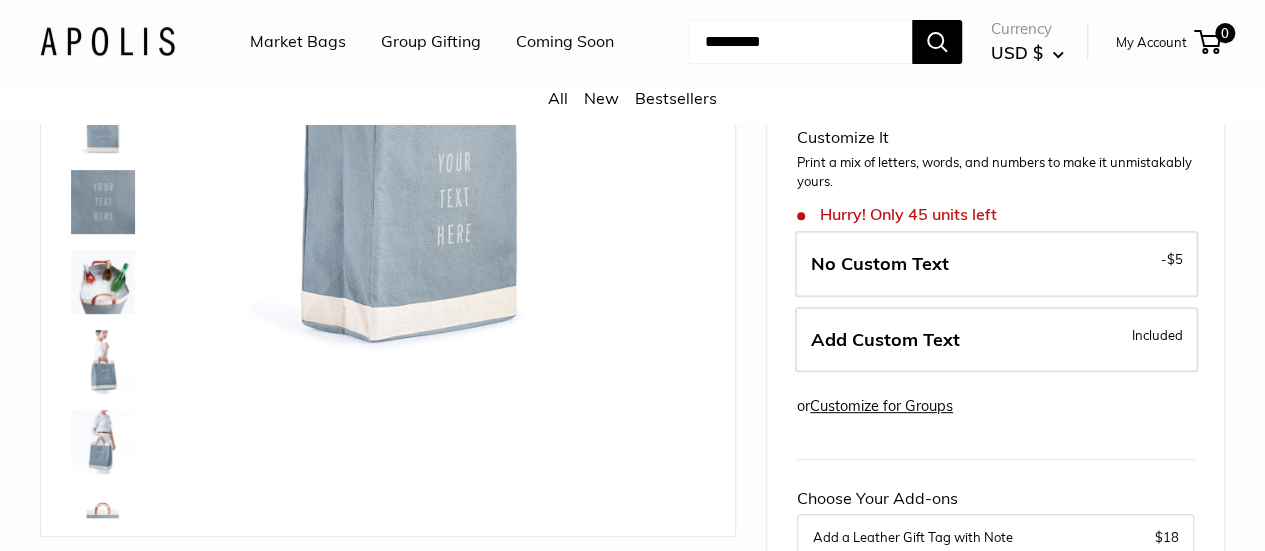 click on "Add Custom Text" at bounding box center [885, 339] 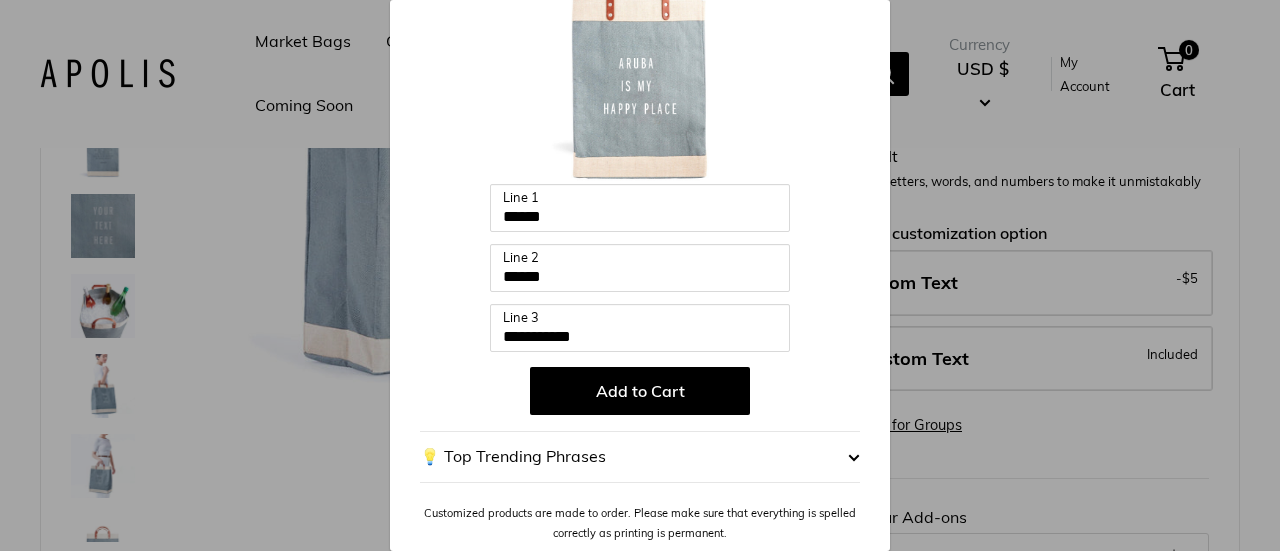 click on "Add to Cart" at bounding box center [640, 391] 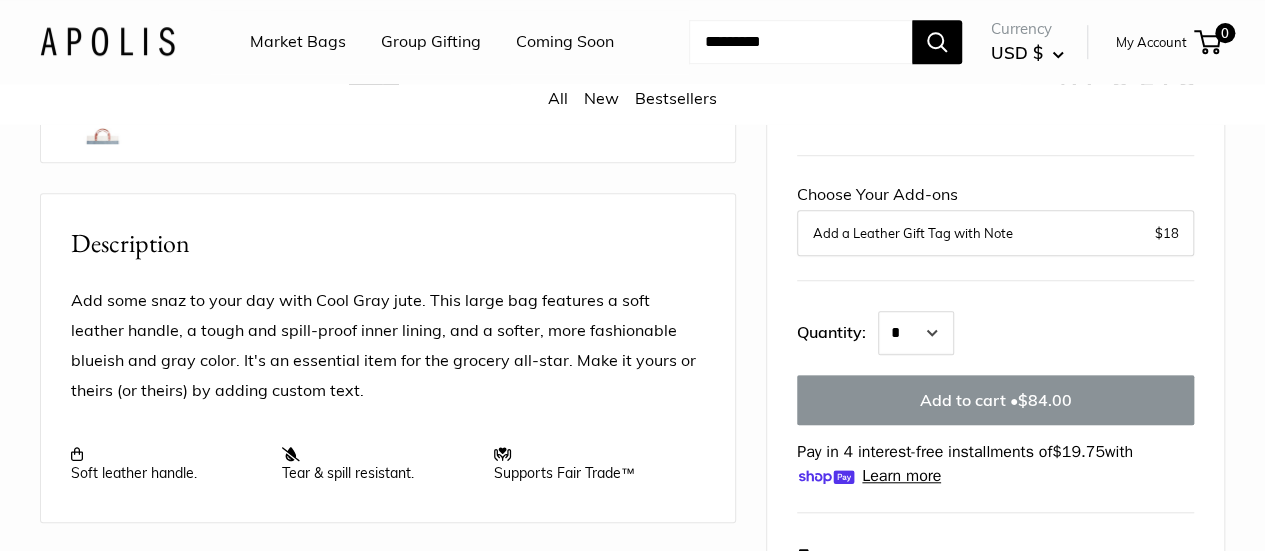 scroll, scrollTop: 649, scrollLeft: 0, axis: vertical 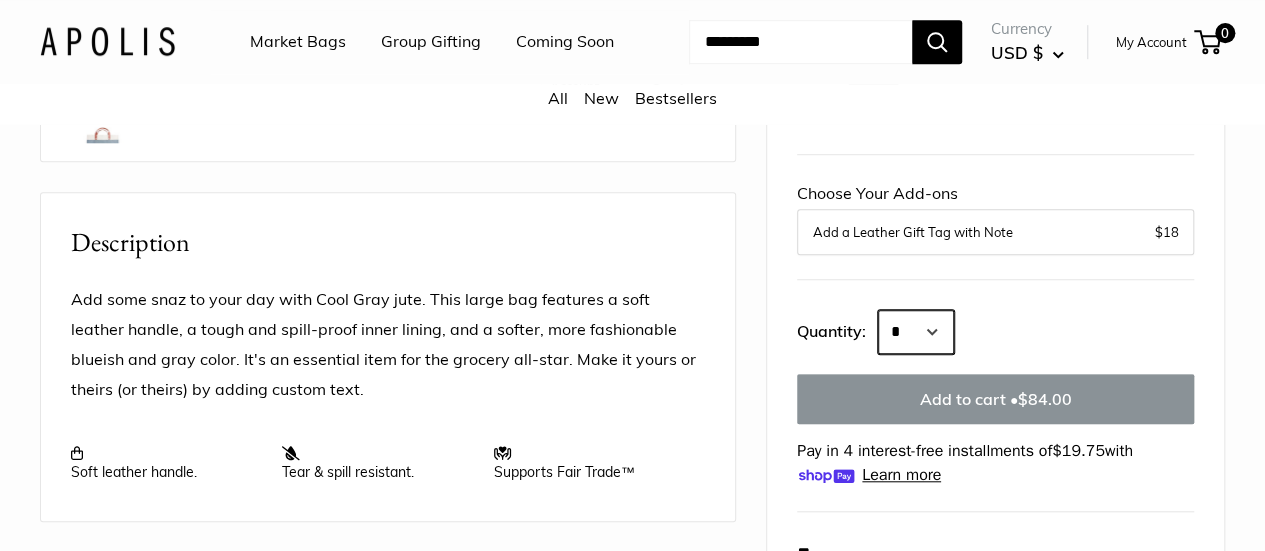 click on "* * * * * * * * * *** *** *** *** *** *** *** *** *** *** *** *** *** *** *** *** *** *** *** *** *** *** *** *** *** *** *** *** *** *** *** *** *** *** *** *** *** *** *** *** *** *** *** *** *** *** *** *** *** *** *** *** *** *** *** *** *** *** *** *** *** *** *** *** *** *** *** *** *** *** *** *** *** *** *** *** *** *** *** *** *** *** *** *** *** *** *** *** *** *** ****" at bounding box center [916, 332] 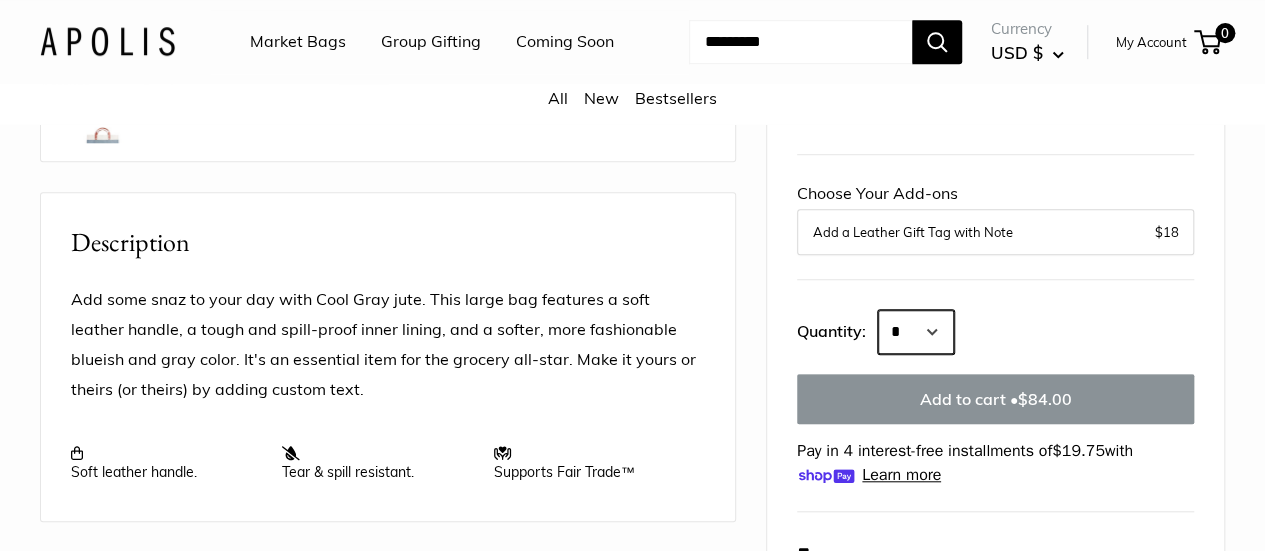 click on "* * * * * * * * * *** *** *** *** *** *** *** *** *** *** *** *** *** *** *** *** *** *** *** *** *** *** *** *** *** *** *** *** *** *** *** *** *** *** *** *** *** *** *** *** *** *** *** *** *** *** *** *** *** *** *** *** *** *** *** *** *** *** *** *** *** *** *** *** *** *** *** *** *** *** *** *** *** *** *** *** *** *** *** *** *** *** *** *** *** *** *** *** *** *** ****" at bounding box center (916, 332) 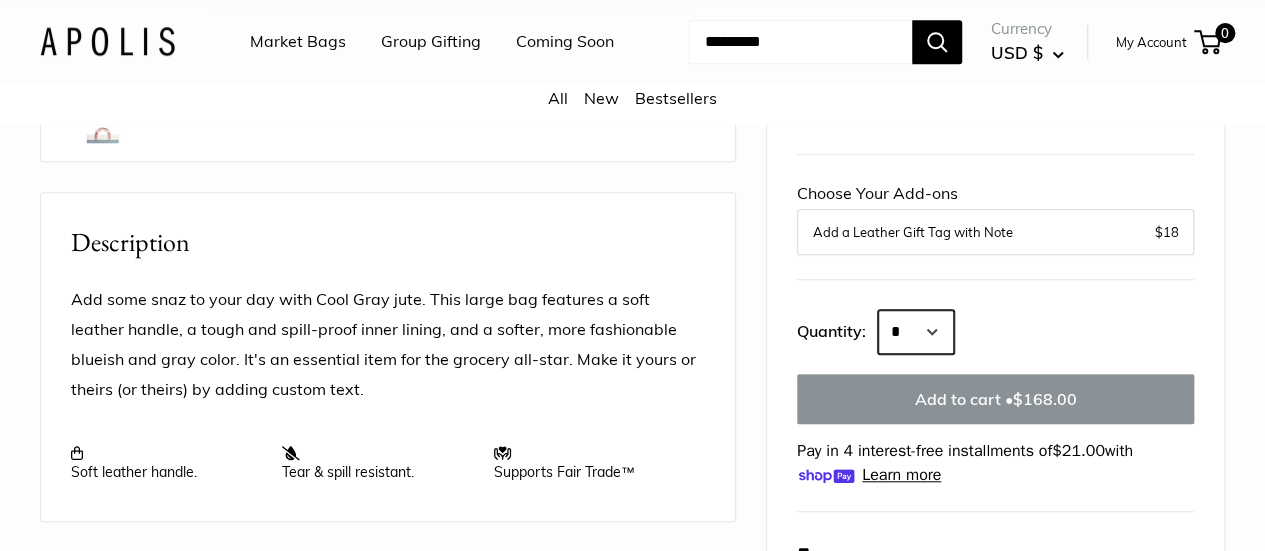 click on "* * * * * * * * * *** *** *** *** *** *** *** *** *** *** *** *** *** *** *** *** *** *** *** *** *** *** *** *** *** *** *** *** *** *** *** *** *** *** *** *** *** *** *** *** *** *** *** *** *** *** *** *** *** *** *** *** *** *** *** *** *** *** *** *** *** *** *** *** *** *** *** *** *** *** *** *** *** *** *** *** *** *** *** *** *** *** *** *** *** *** *** *** *** *** ****" at bounding box center [916, 332] 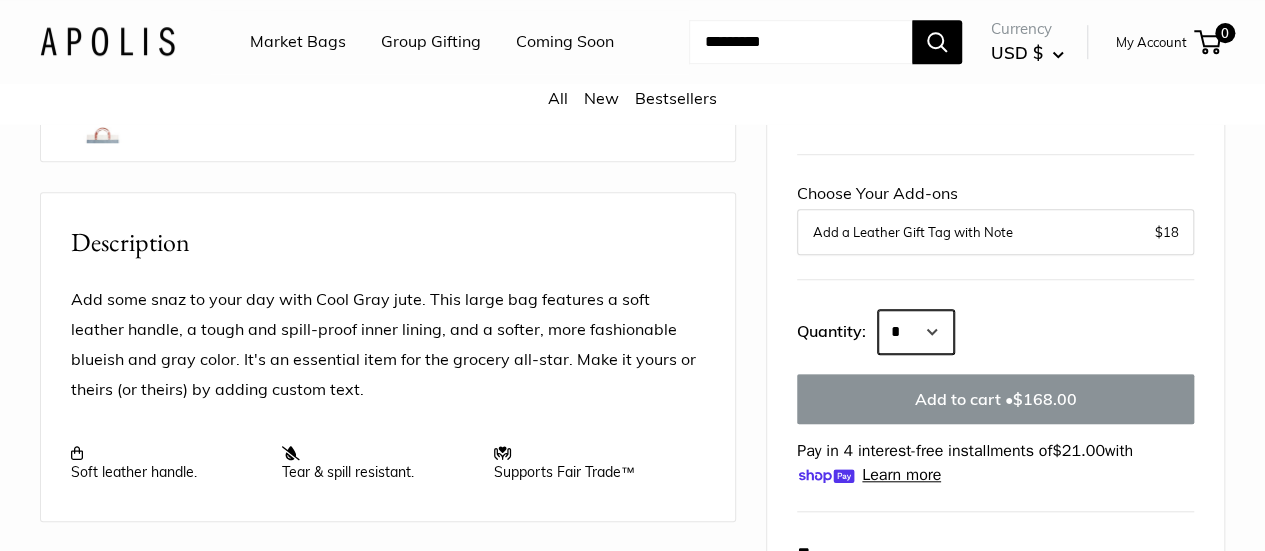 select on "*" 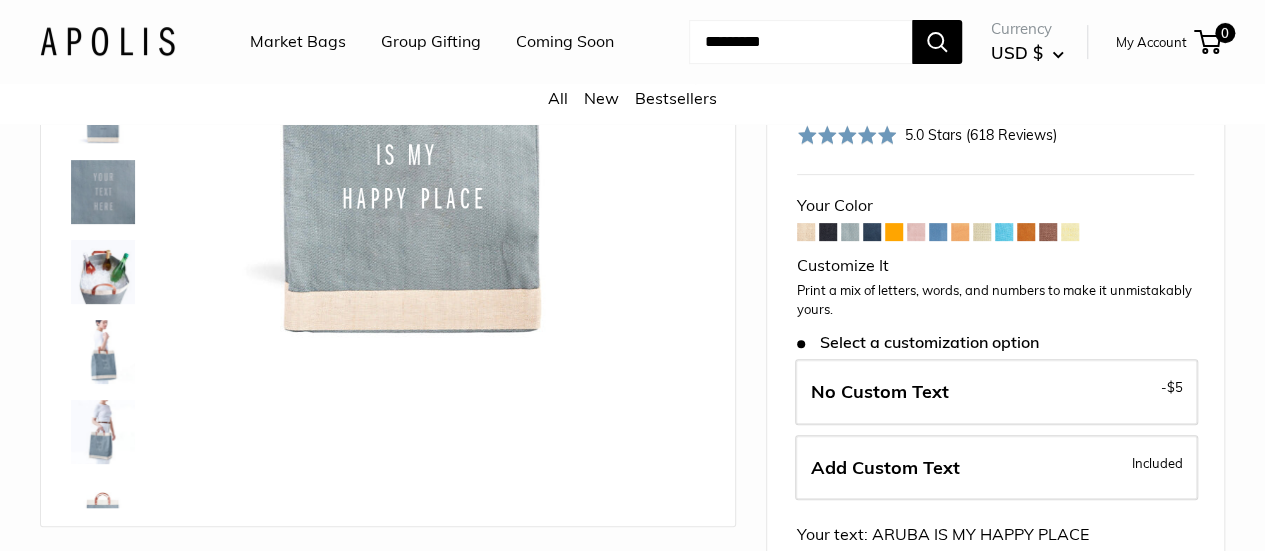 scroll, scrollTop: 62, scrollLeft: 0, axis: vertical 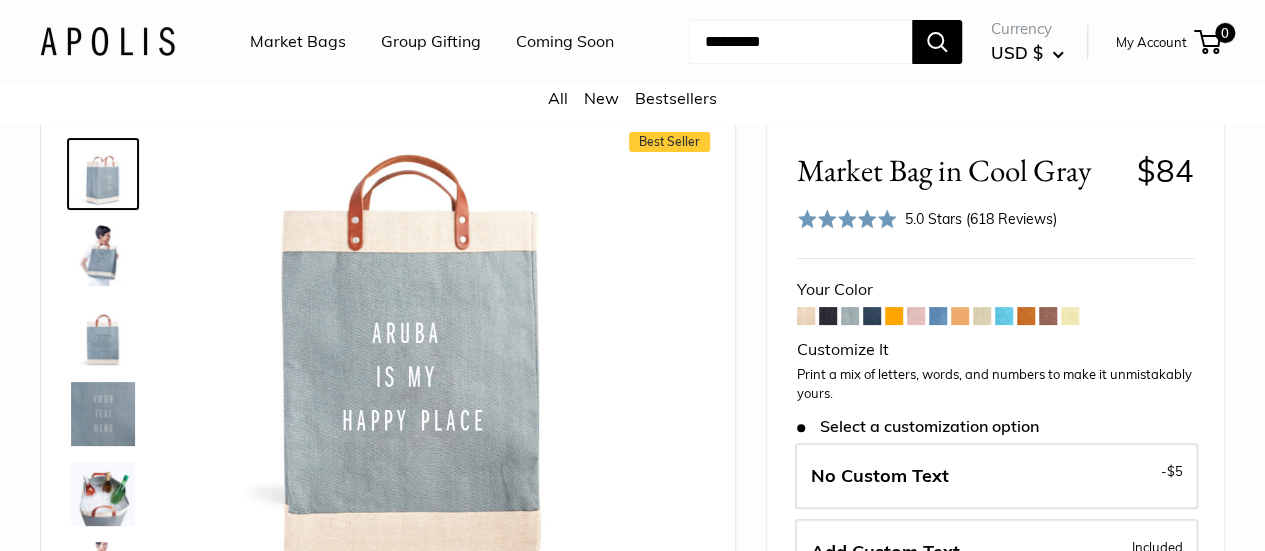 click on "Your Color" at bounding box center (995, 469) 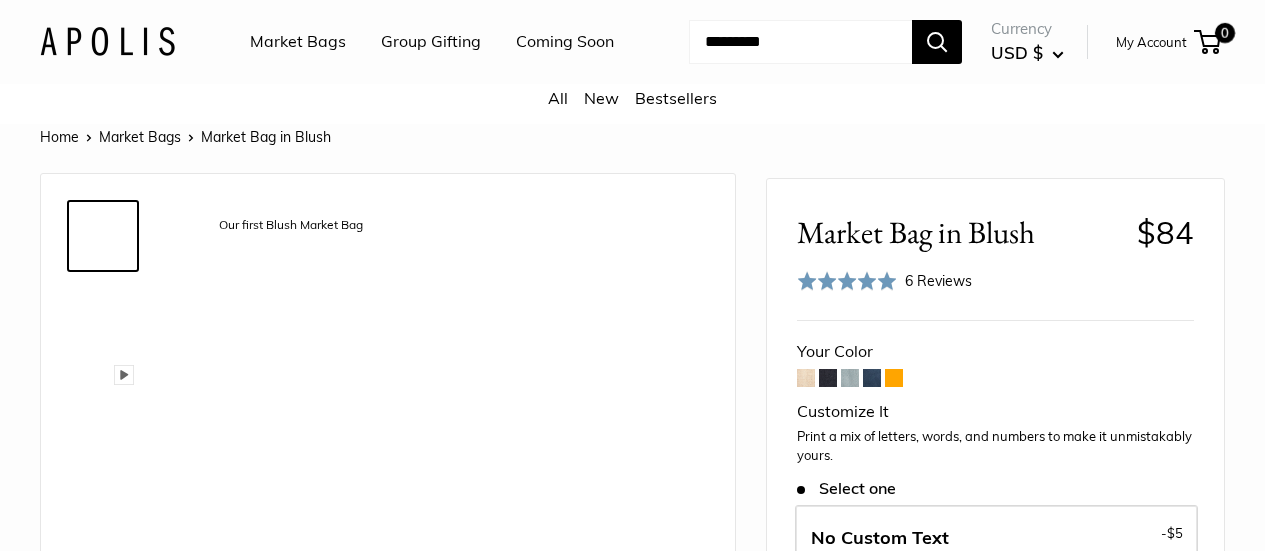 scroll, scrollTop: 0, scrollLeft: 0, axis: both 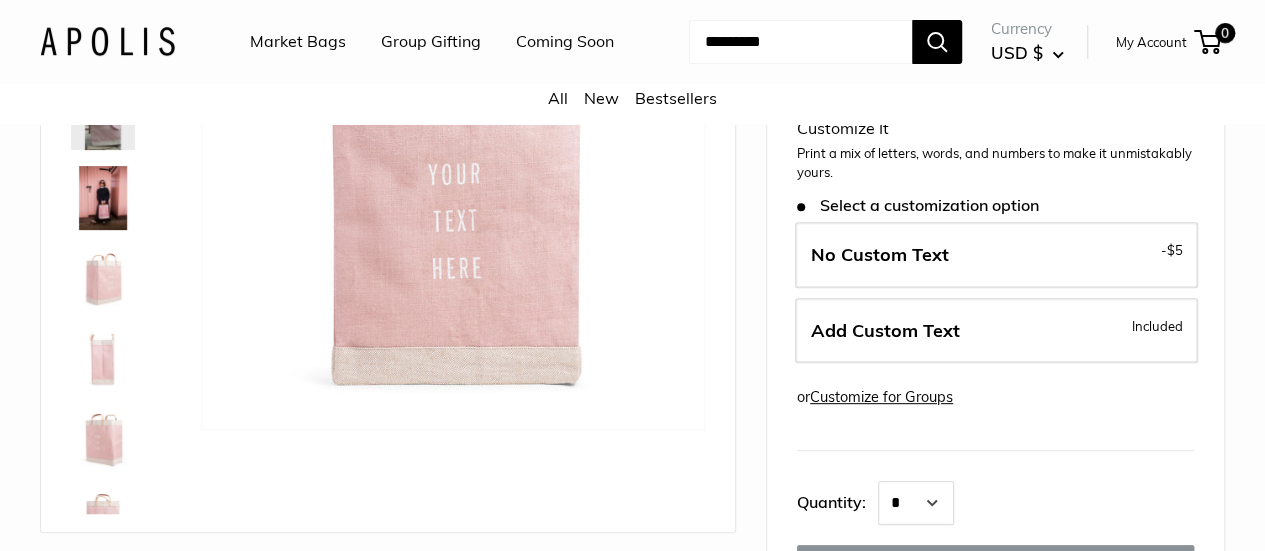 click on "Add Custom Text" at bounding box center (885, 330) 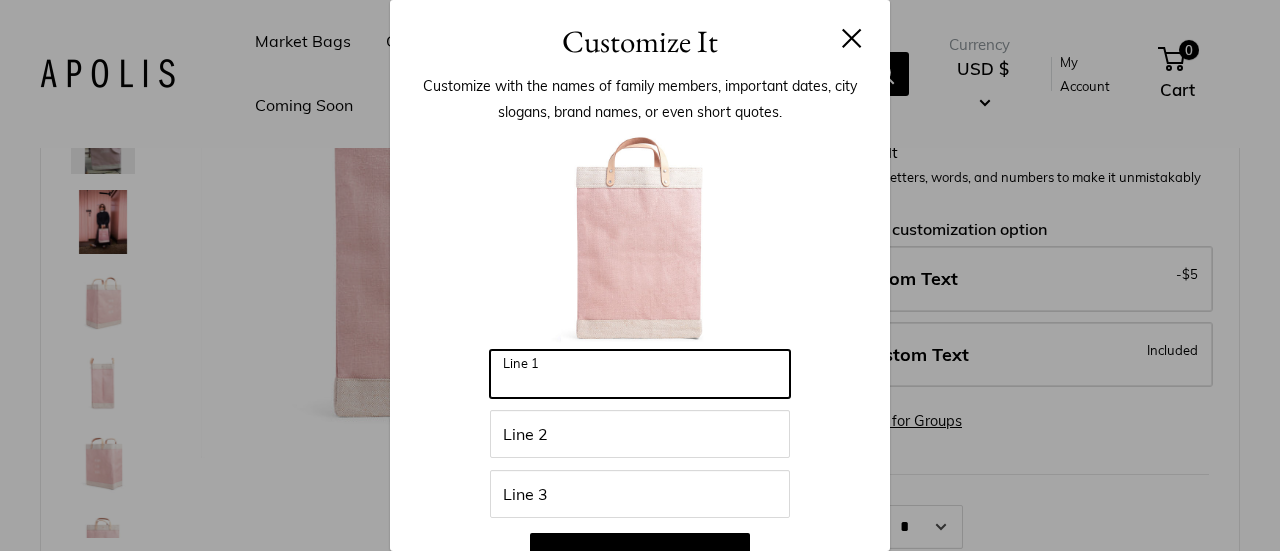 click on "Line 1" at bounding box center (640, 374) 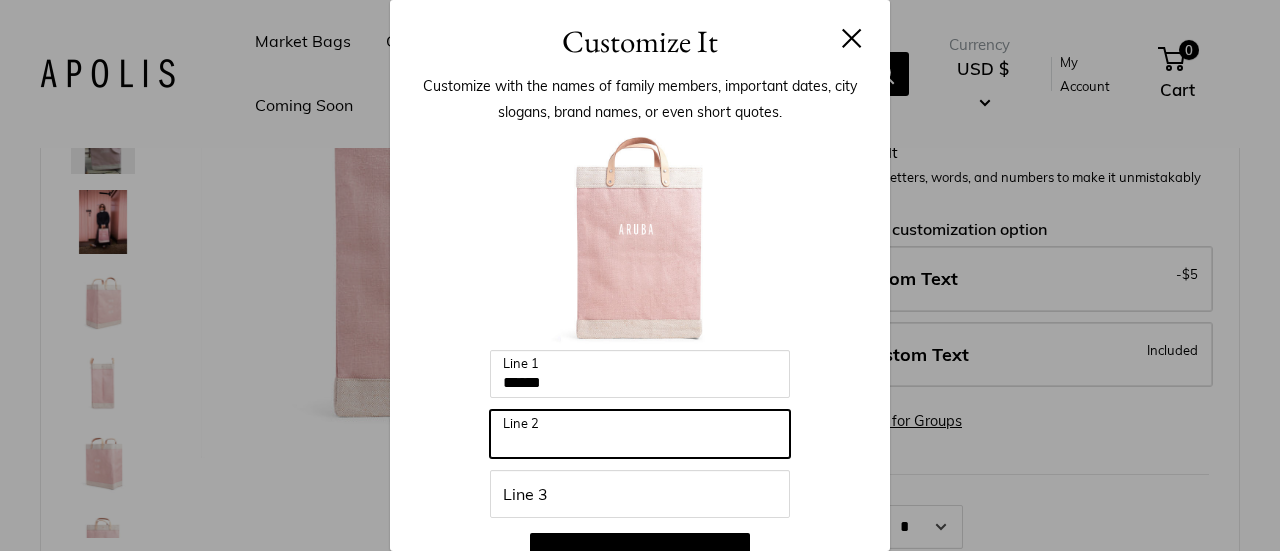 click on "Line 2" at bounding box center [640, 434] 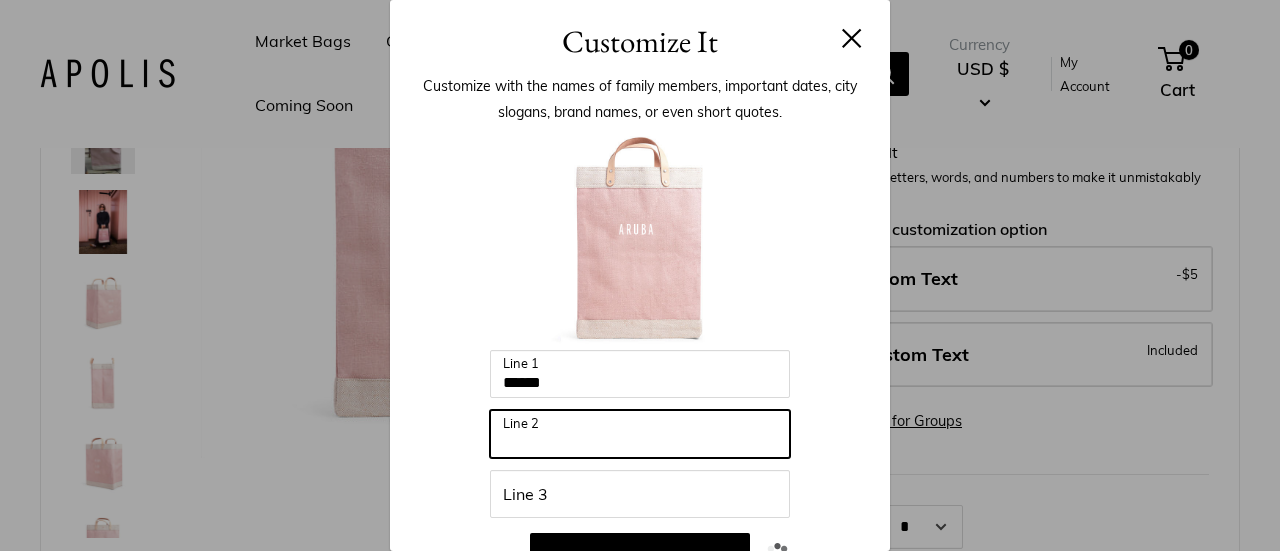 type on "*****" 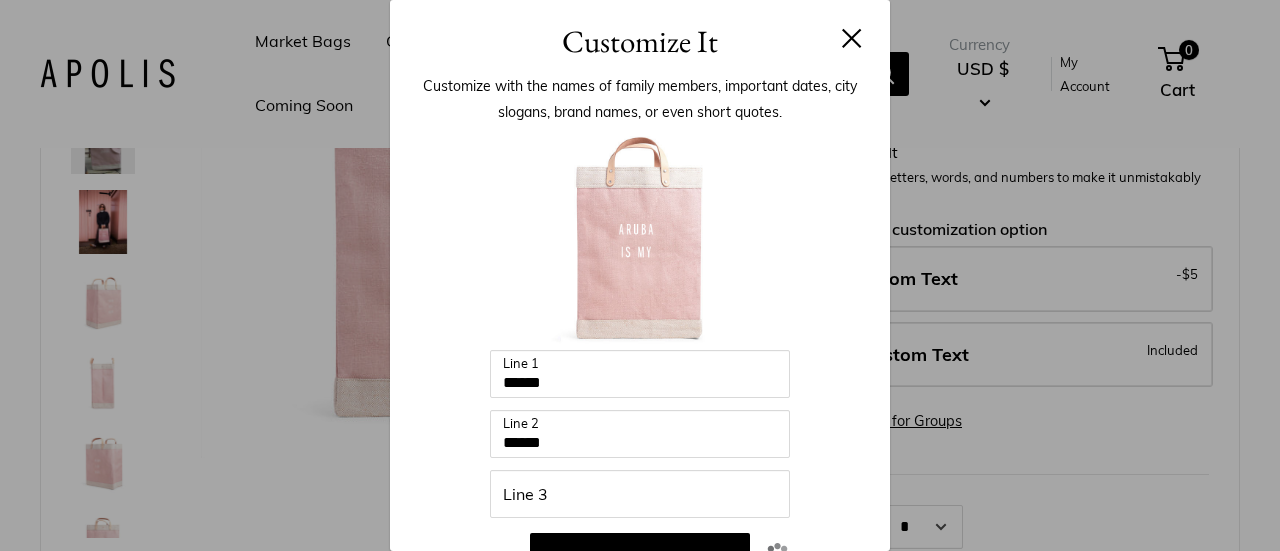 click on "Add to Cart" at bounding box center [640, 557] 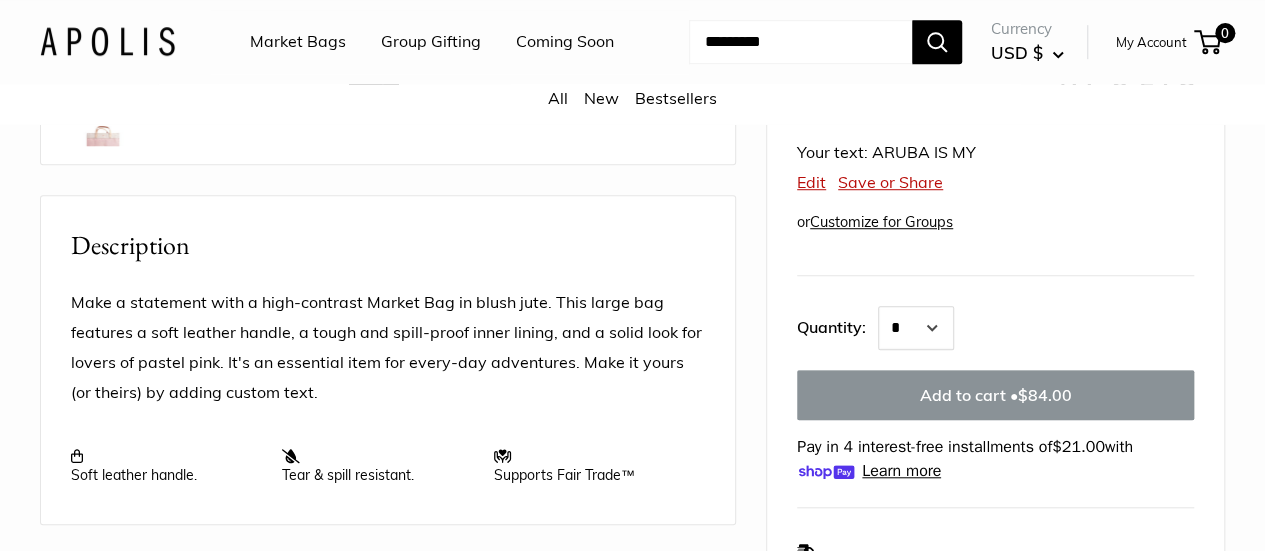 scroll, scrollTop: 92, scrollLeft: 0, axis: vertical 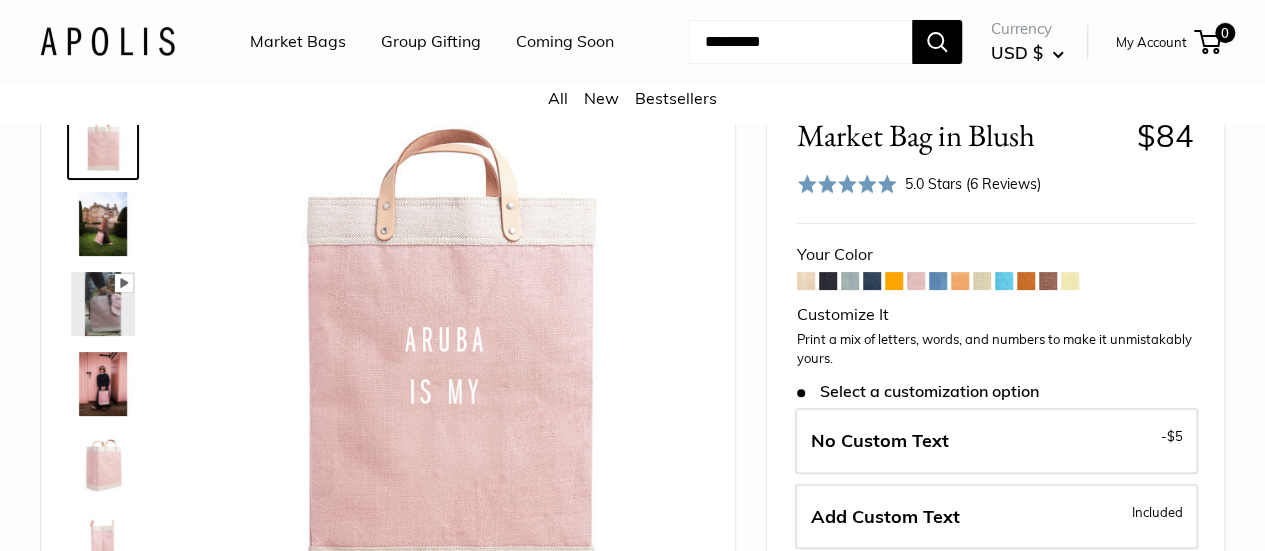 click at bounding box center [850, 281] 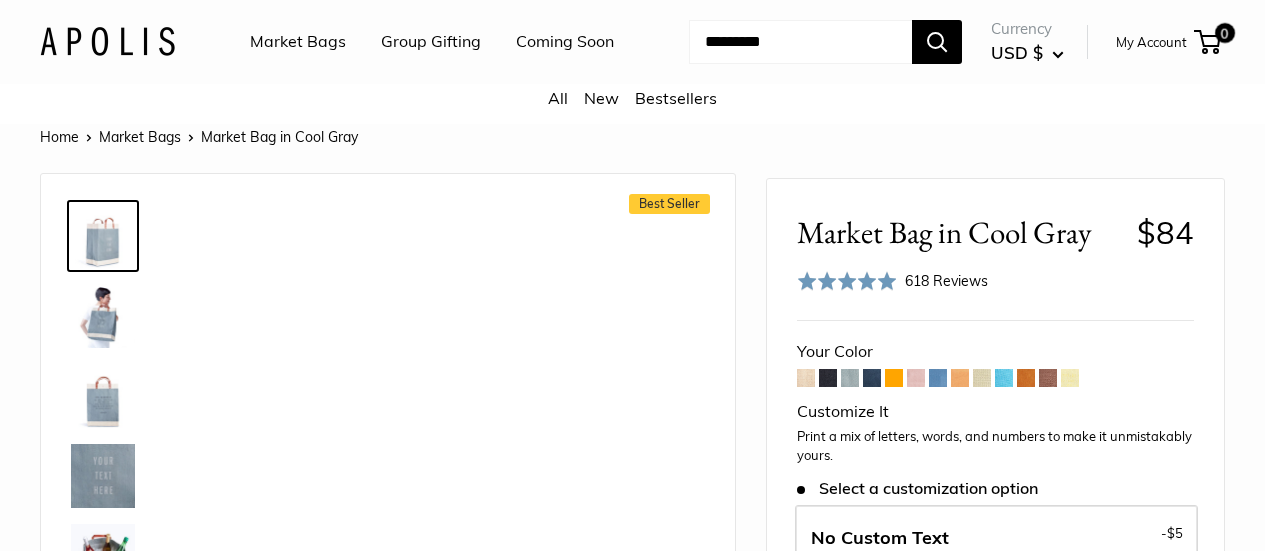 scroll, scrollTop: 0, scrollLeft: 0, axis: both 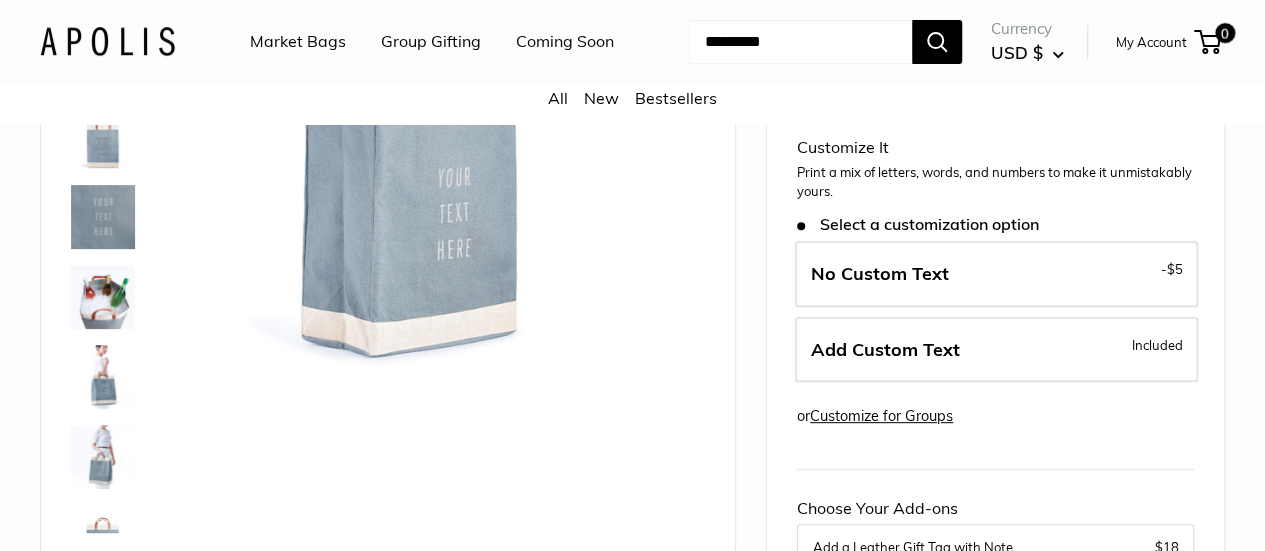 click on "No Custom Text
- $5" at bounding box center [996, 274] 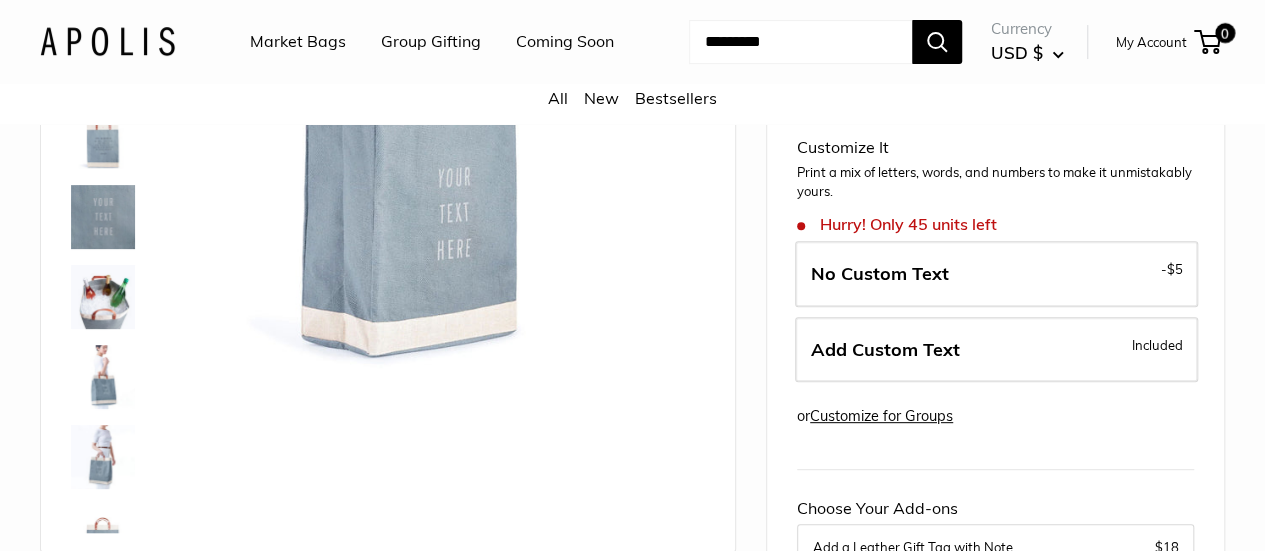 click on "Add Custom Text" at bounding box center (885, 349) 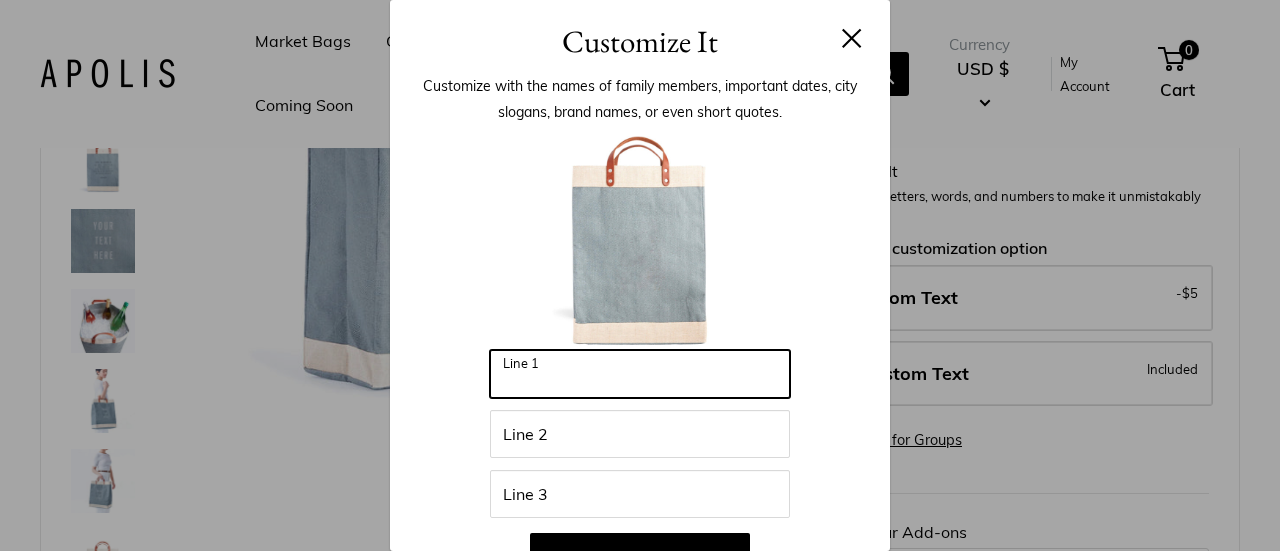 click on "Line 1" at bounding box center [640, 374] 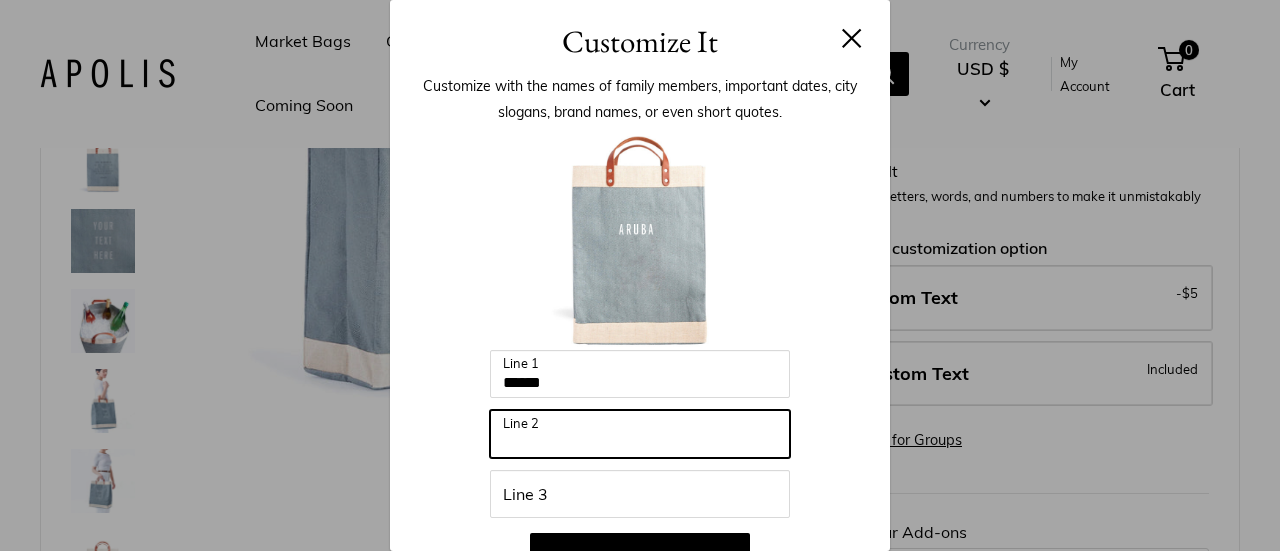 drag, startPoint x: 682, startPoint y: 397, endPoint x: 658, endPoint y: 433, distance: 43.266617 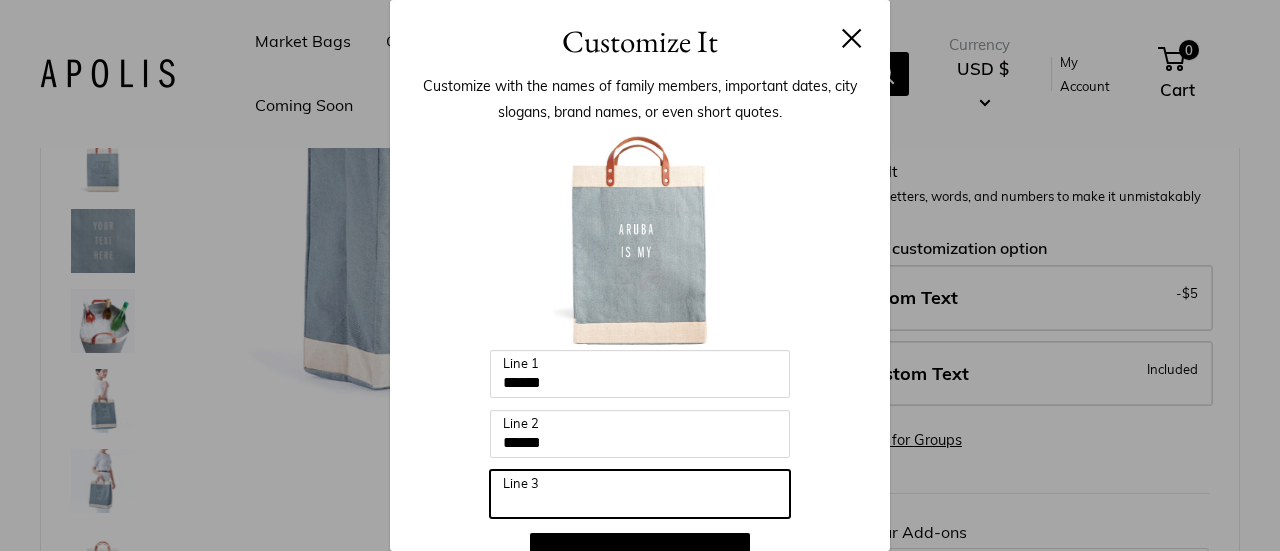click on "Line 3" at bounding box center [640, 494] 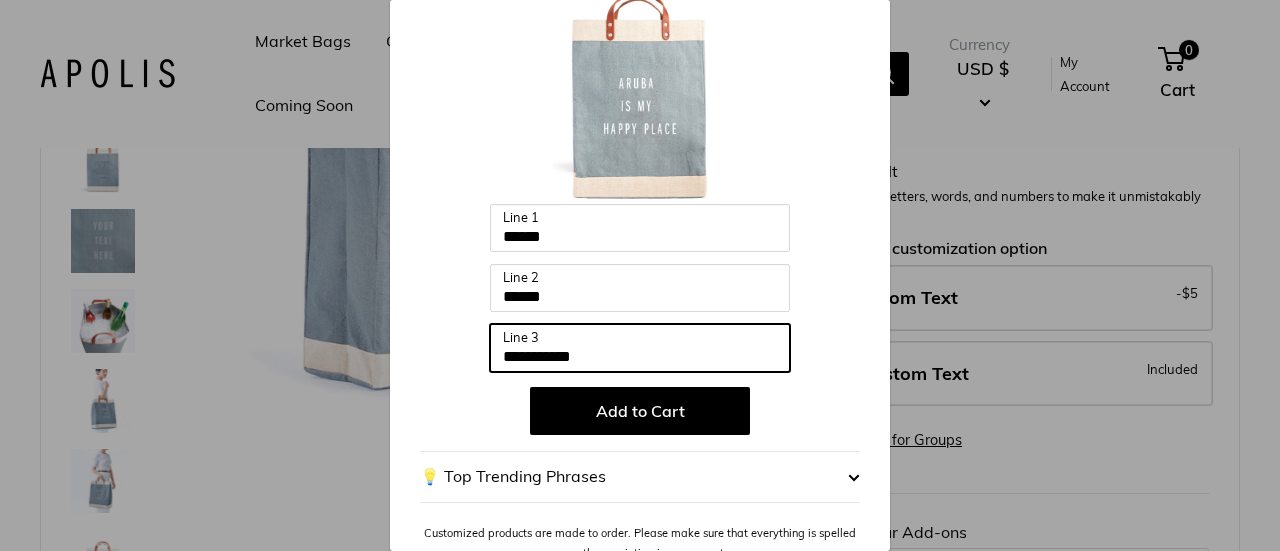 scroll, scrollTop: 166, scrollLeft: 0, axis: vertical 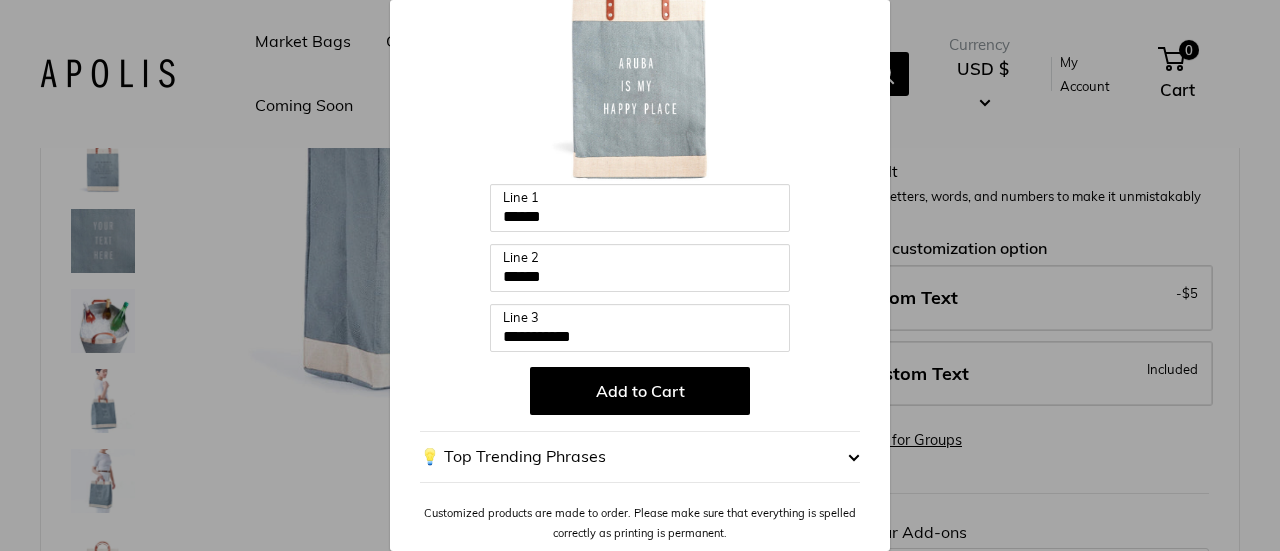 click on "Add to Cart" at bounding box center [640, 391] 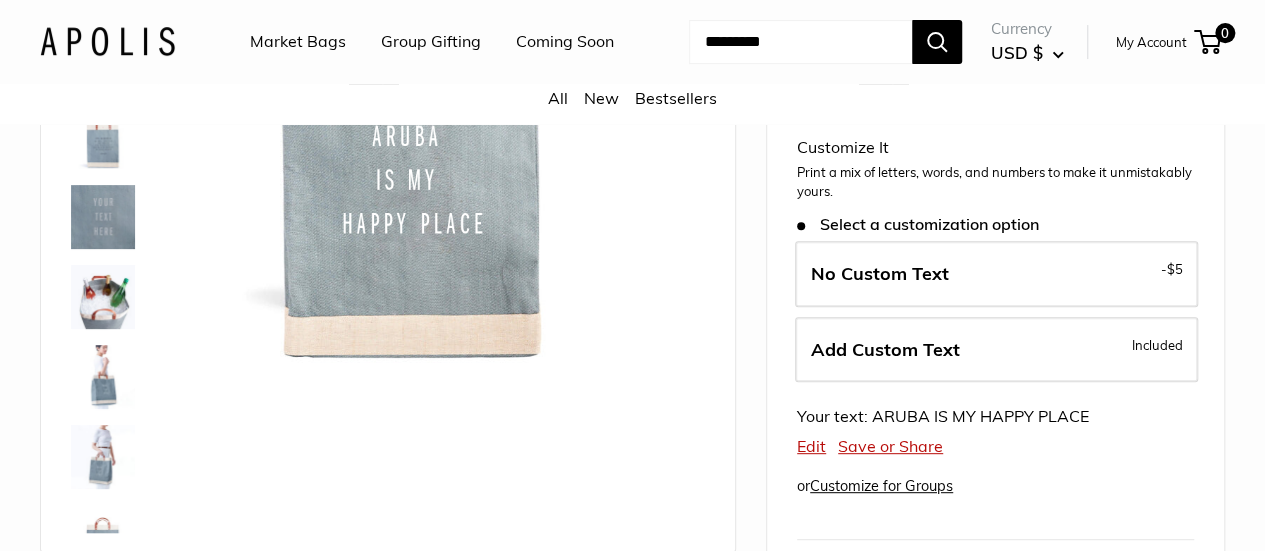 click on "Add Custom Text" at bounding box center [885, 349] 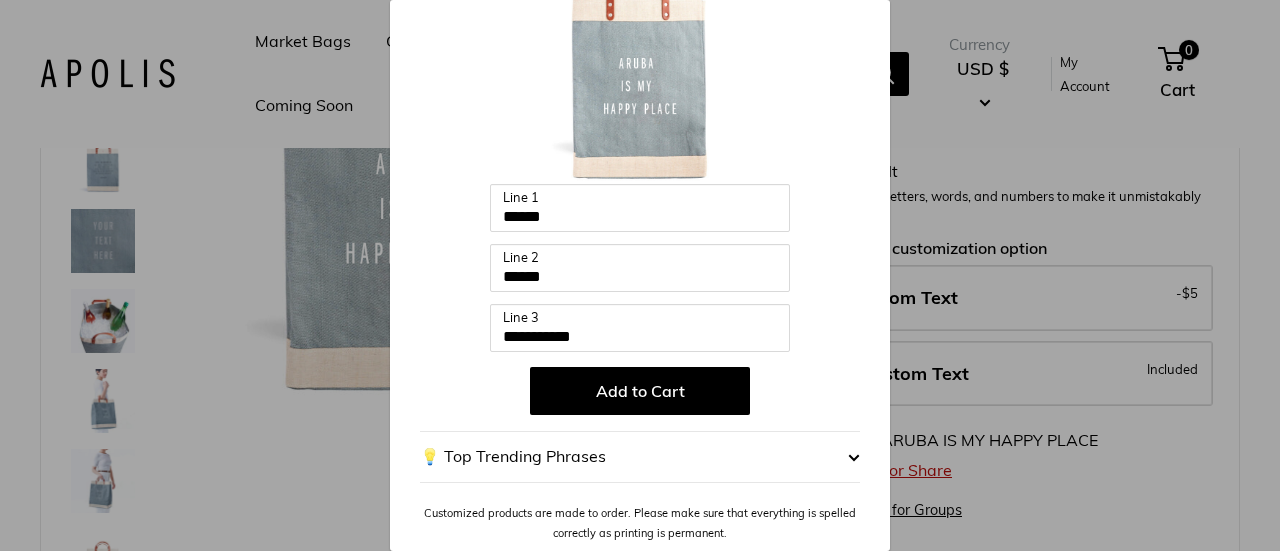 click at bounding box center (854, 457) 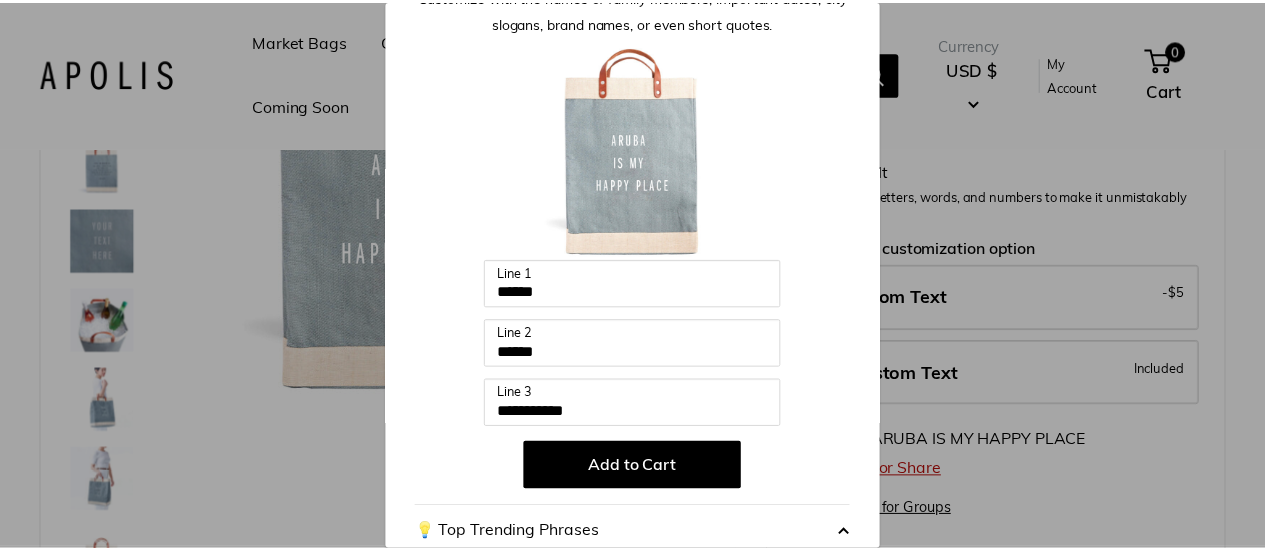 scroll, scrollTop: 110, scrollLeft: 0, axis: vertical 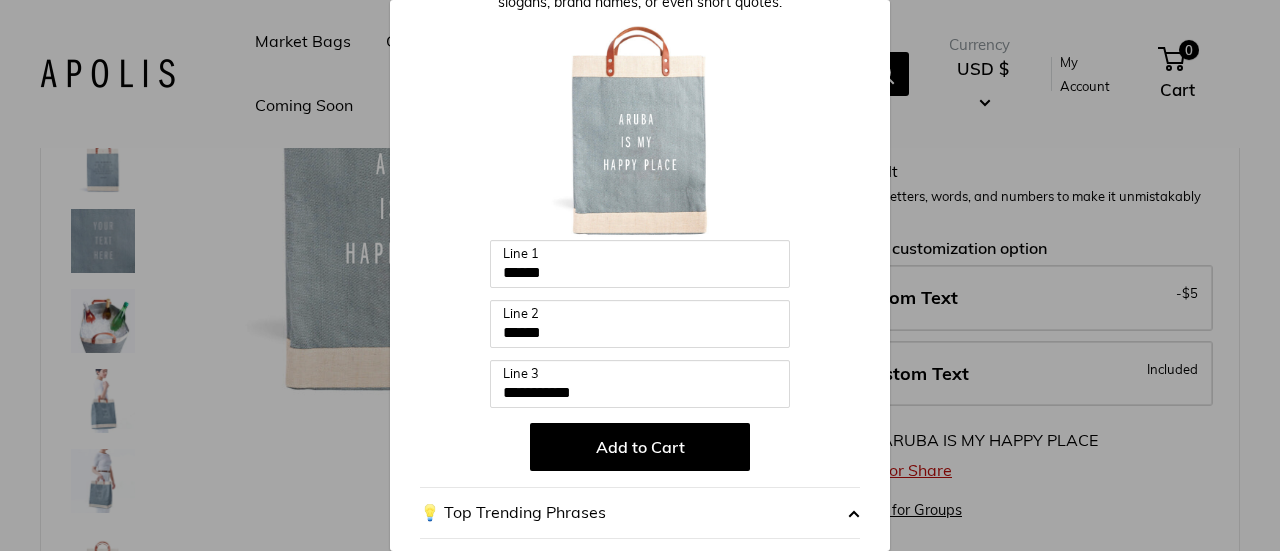 click on "Add to Cart" at bounding box center (640, 447) 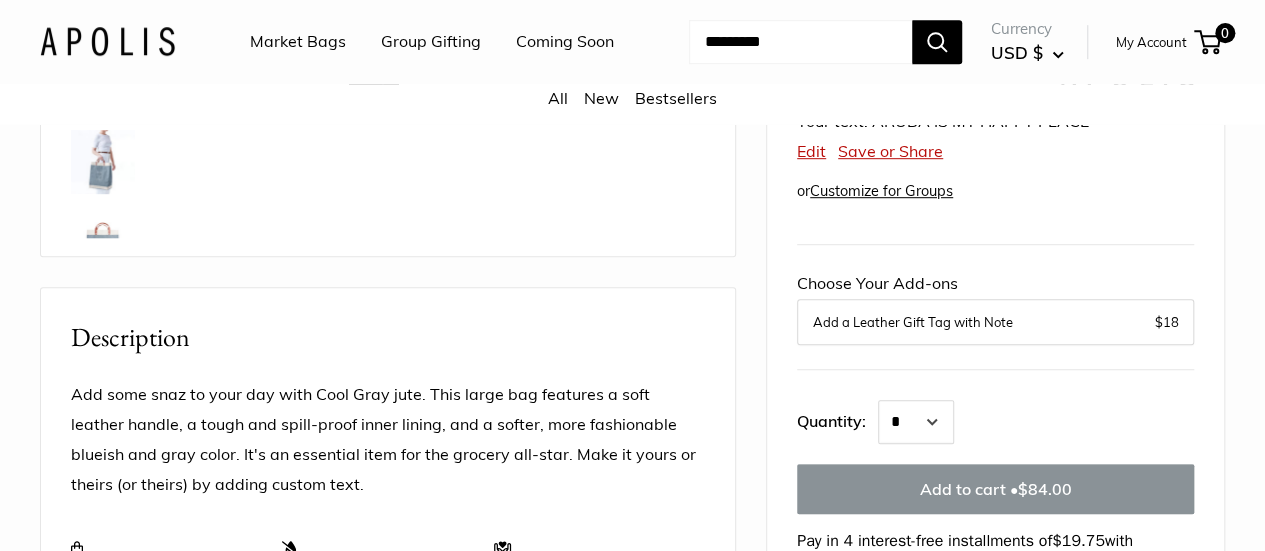 scroll, scrollTop: 561, scrollLeft: 0, axis: vertical 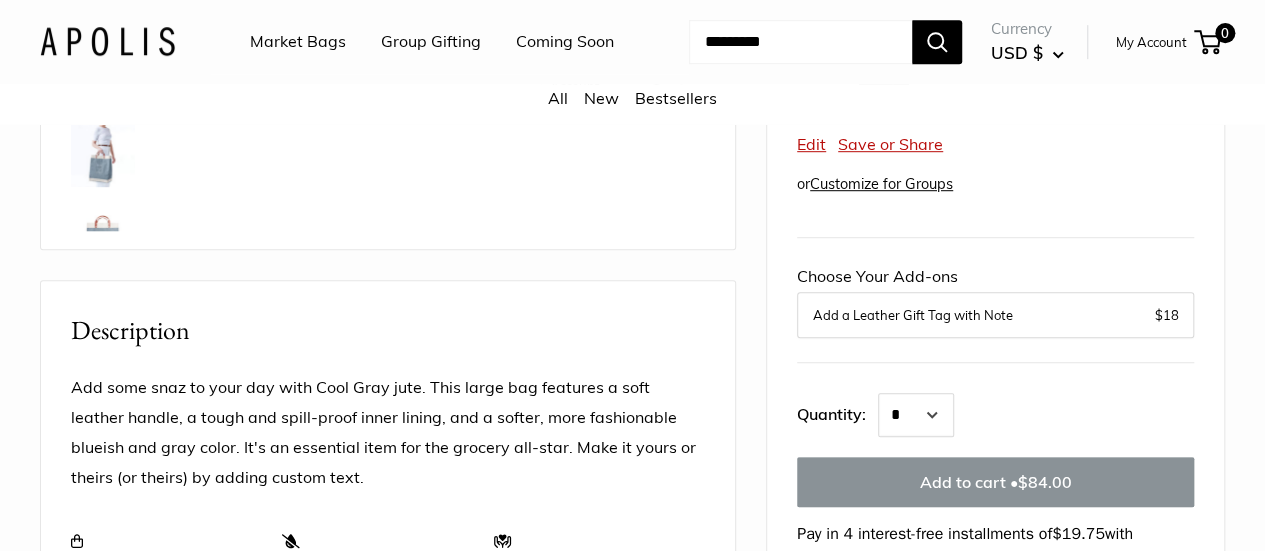 click on "Add a Leather Gift Tag with Note
$18" at bounding box center (995, 315) 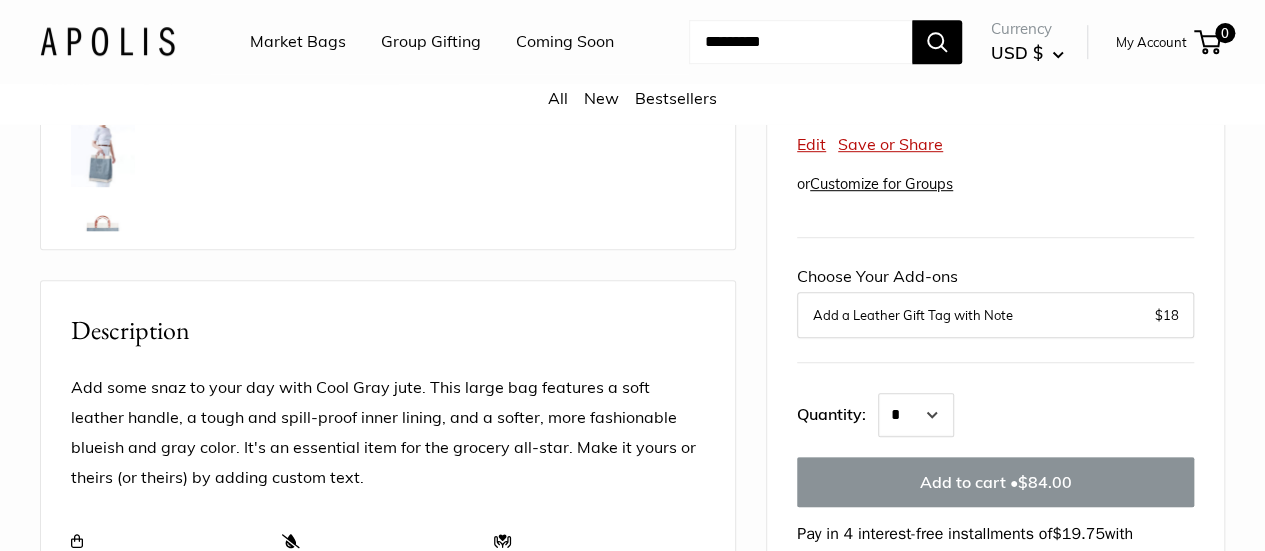 click on "Add a Leather Gift Tag with Note" at bounding box center [995, 315] 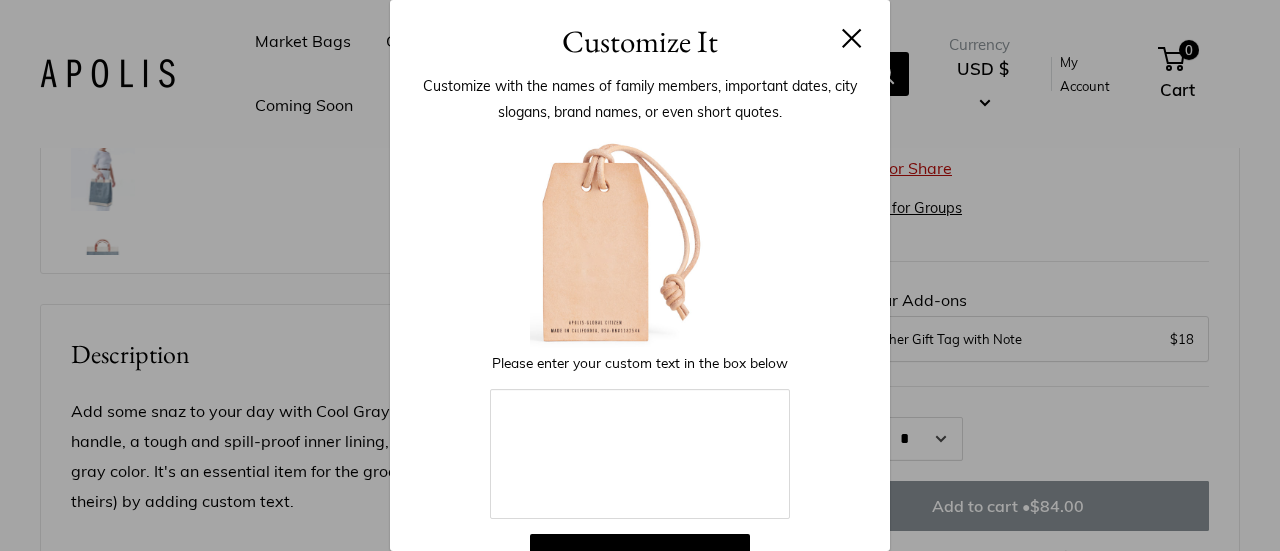 click at bounding box center (852, 38) 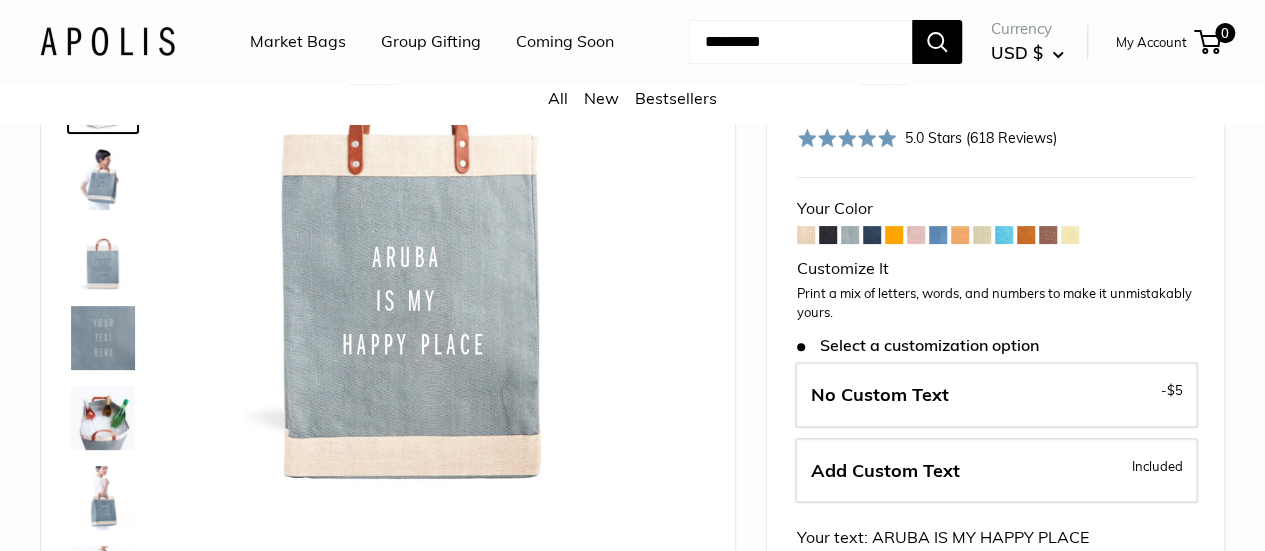scroll, scrollTop: 153, scrollLeft: 0, axis: vertical 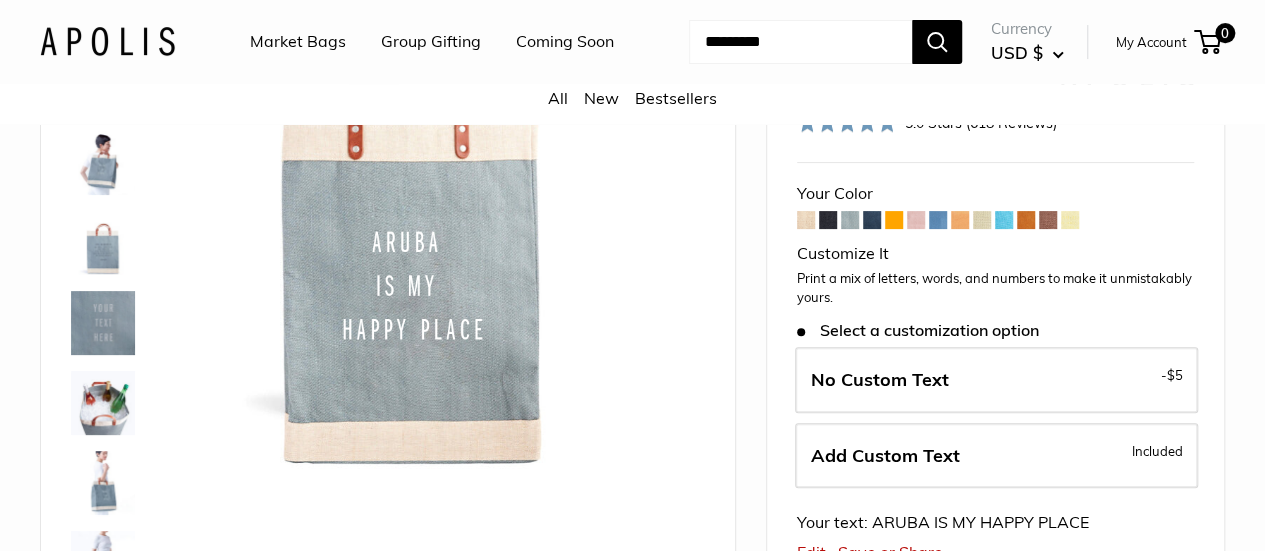 click on "No Custom Text
- $5" at bounding box center (996, 380) 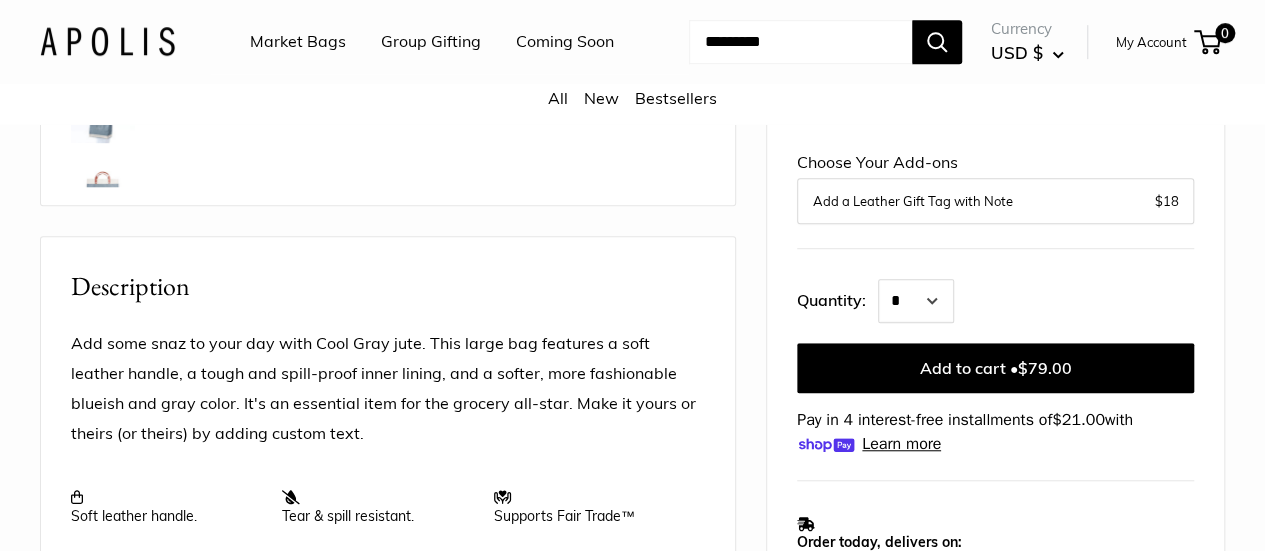 scroll, scrollTop: 605, scrollLeft: 0, axis: vertical 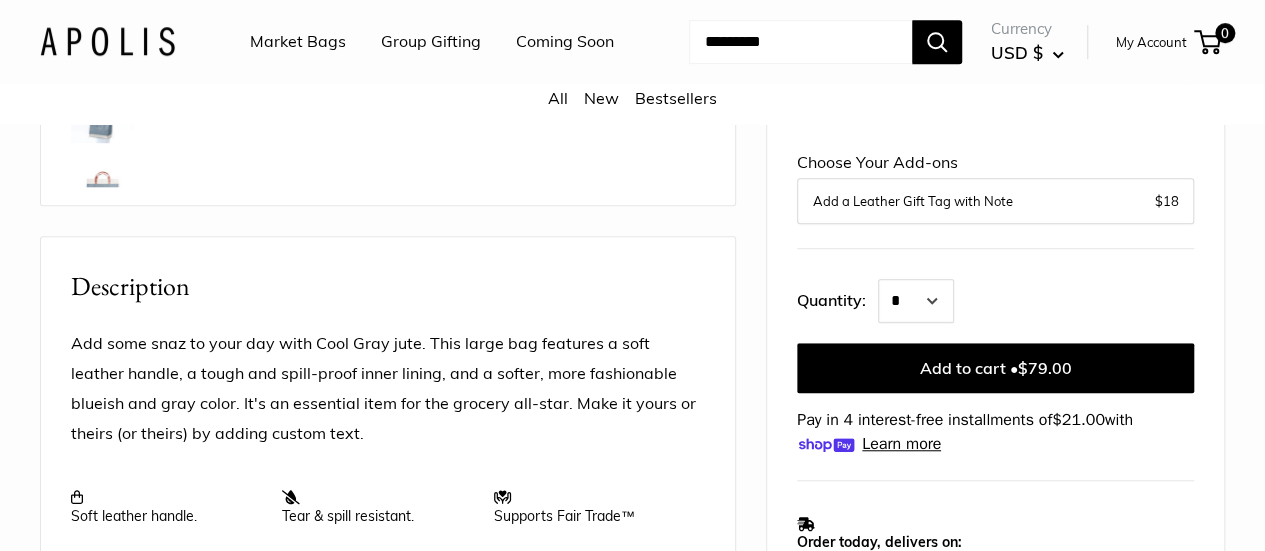 click on "Add to cart •  $79.00" at bounding box center (995, 368) 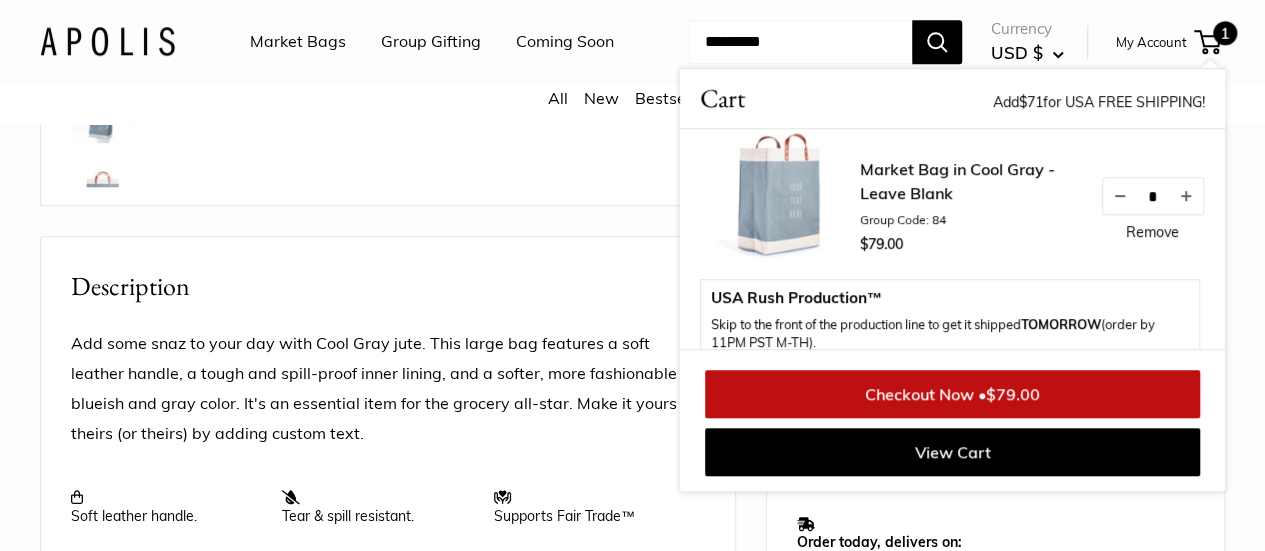 scroll, scrollTop: 0, scrollLeft: 0, axis: both 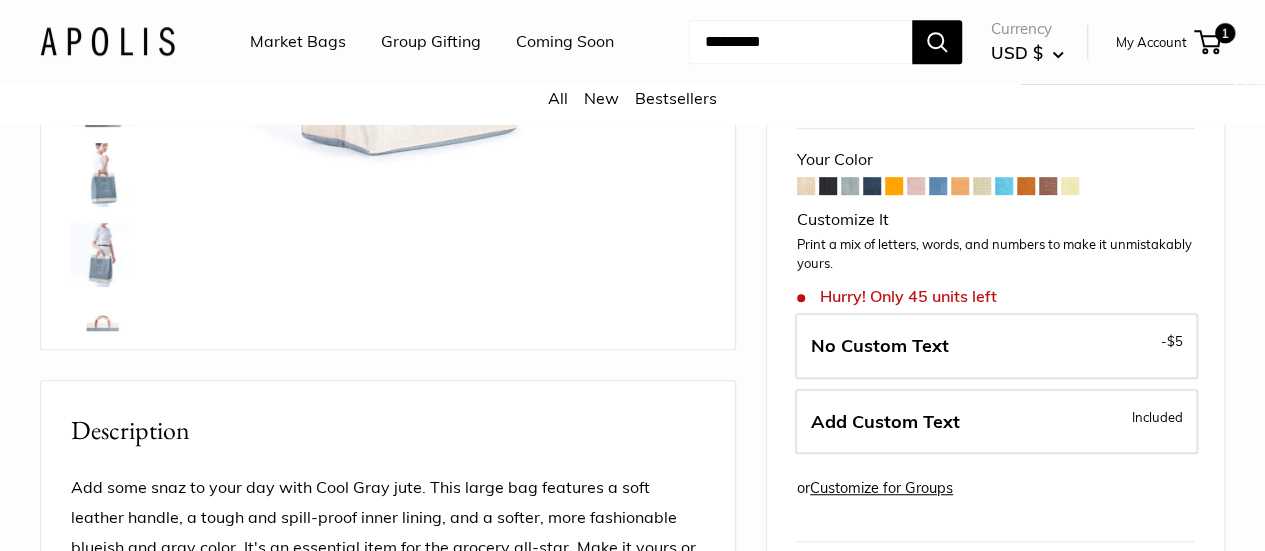 click on "Add Custom Text" at bounding box center [885, 421] 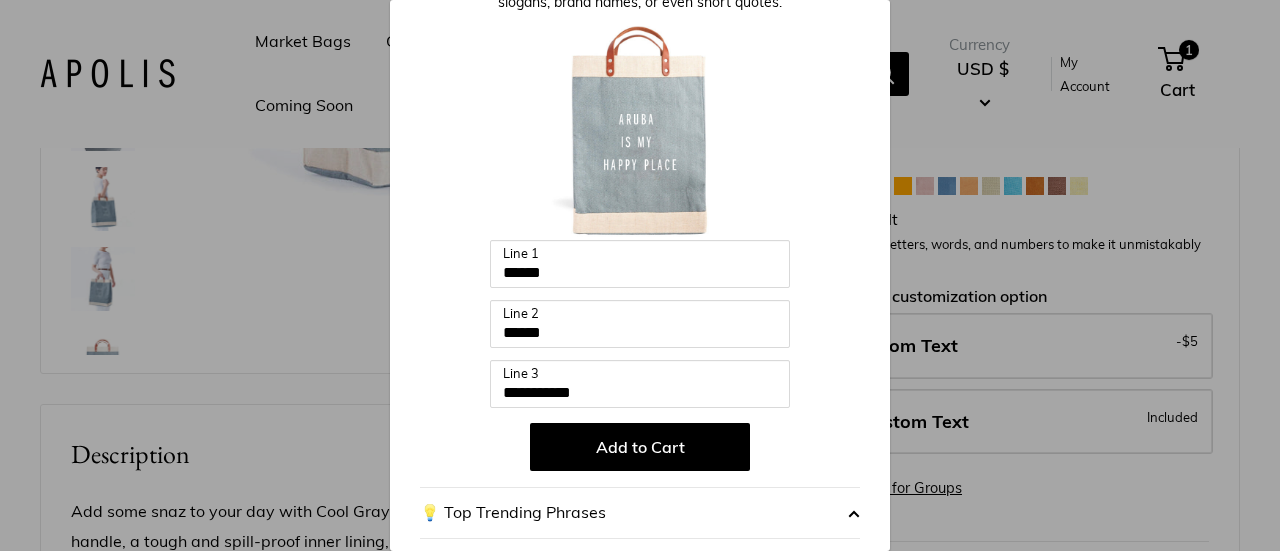 click on "Add to Cart" at bounding box center [640, 447] 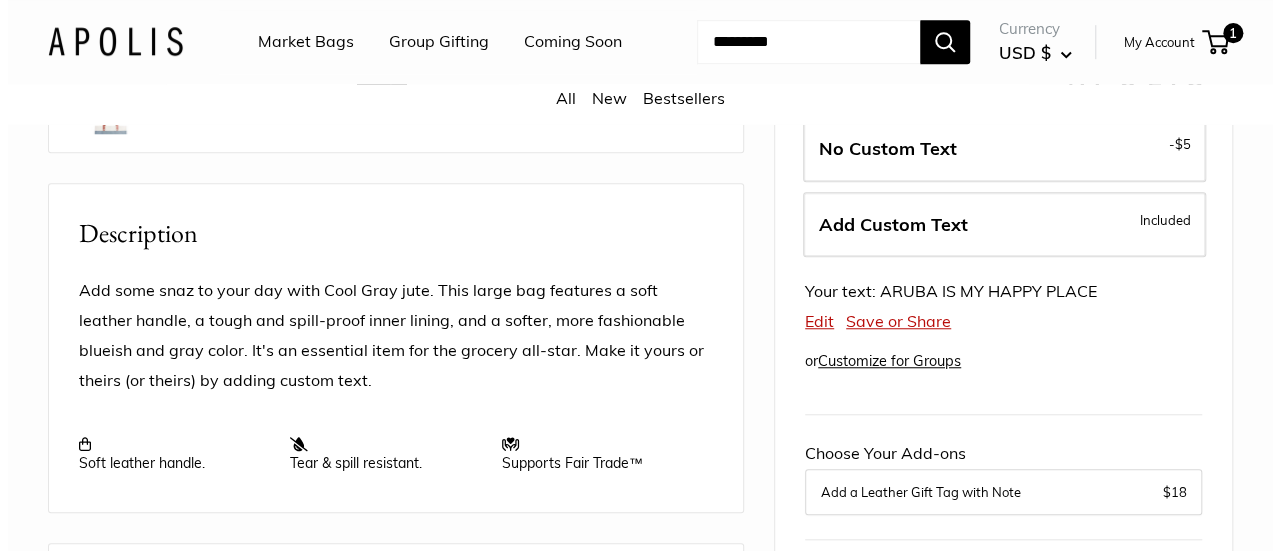 scroll, scrollTop: 656, scrollLeft: 0, axis: vertical 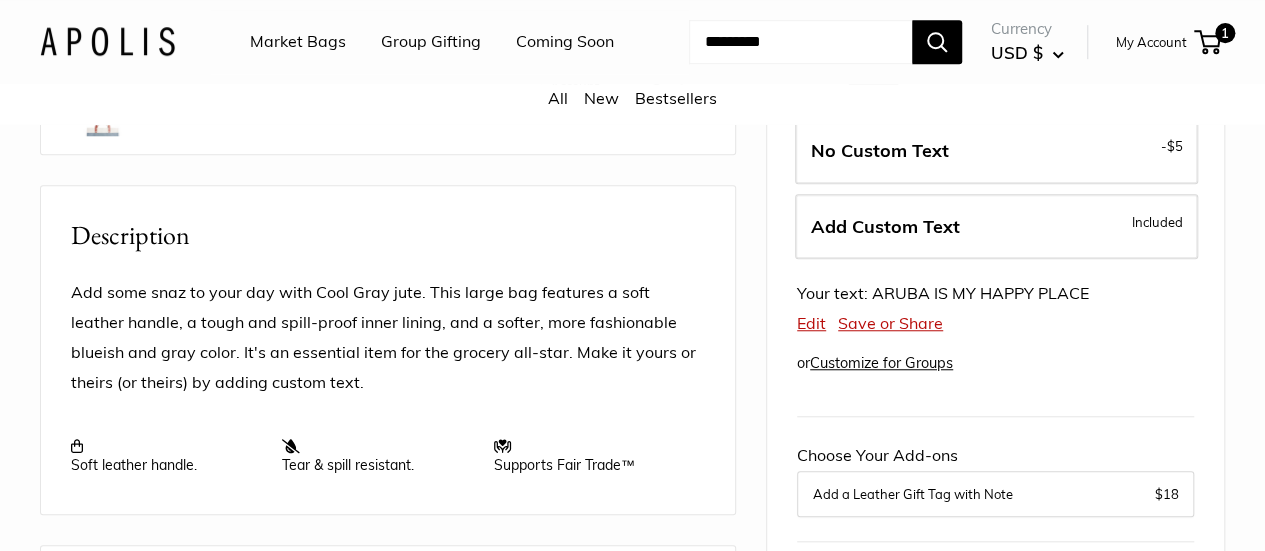 click on "Edit" at bounding box center [811, 324] 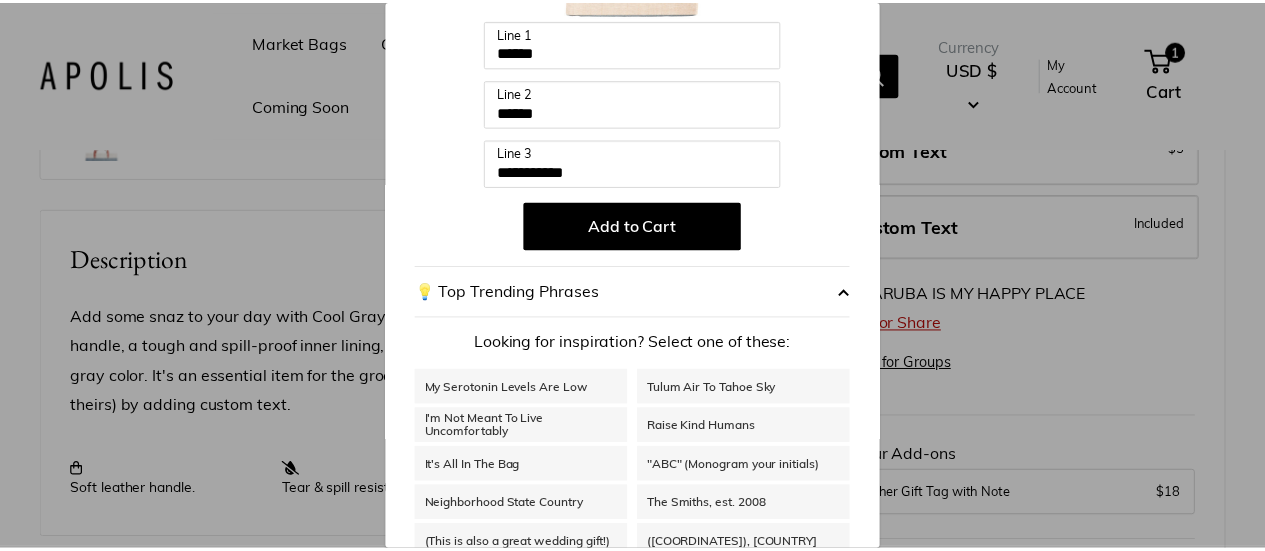 scroll, scrollTop: 400, scrollLeft: 0, axis: vertical 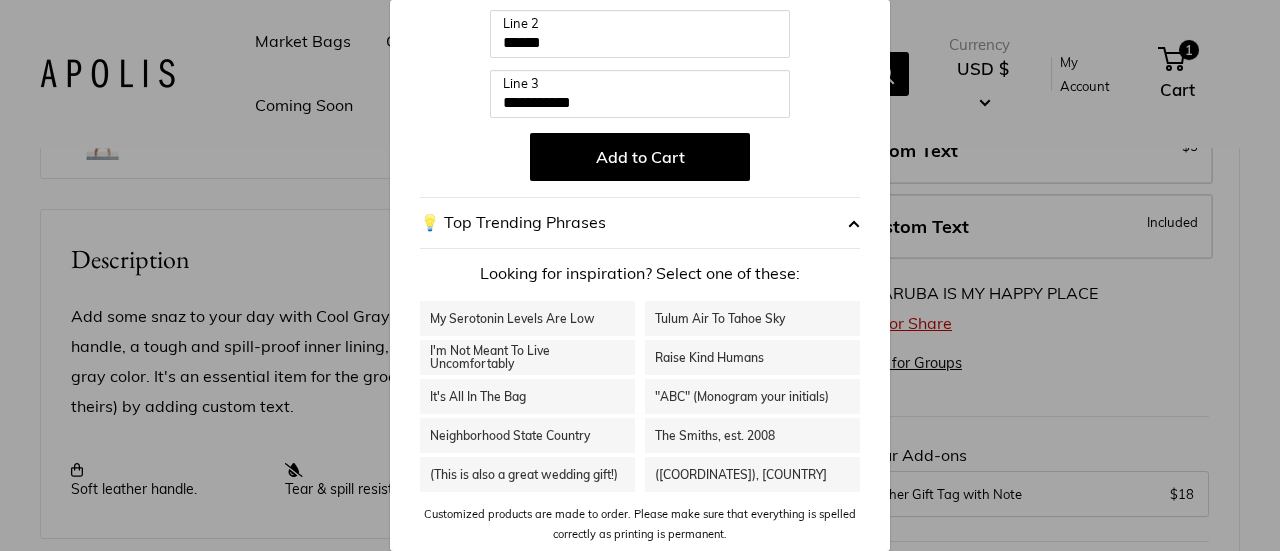 click on "**********" at bounding box center [640, 109] 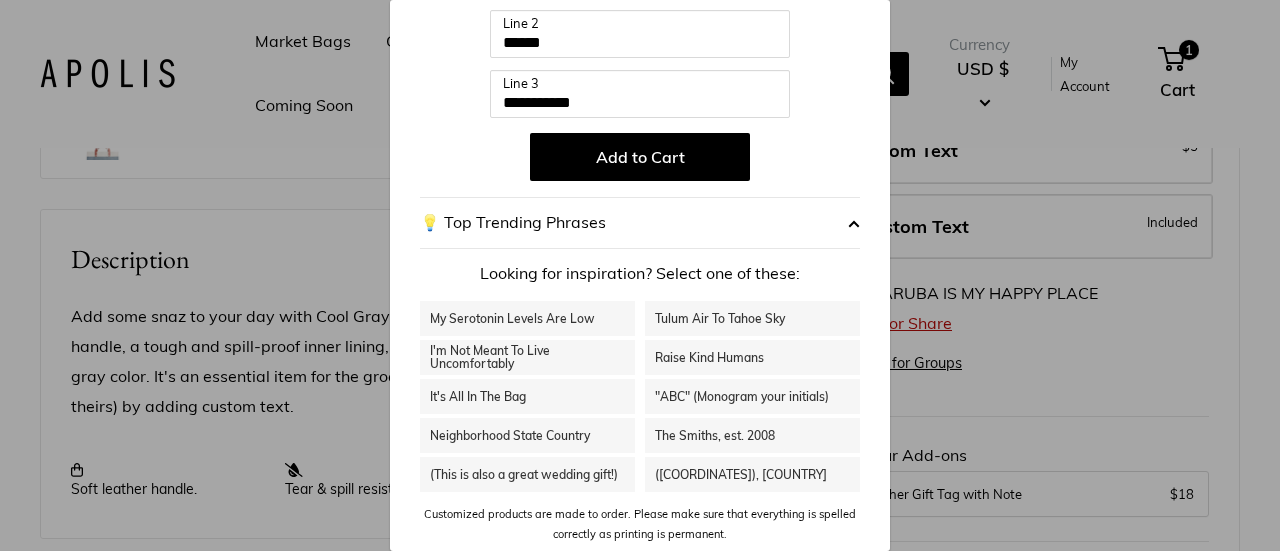 click on "Add to Cart" at bounding box center (640, 157) 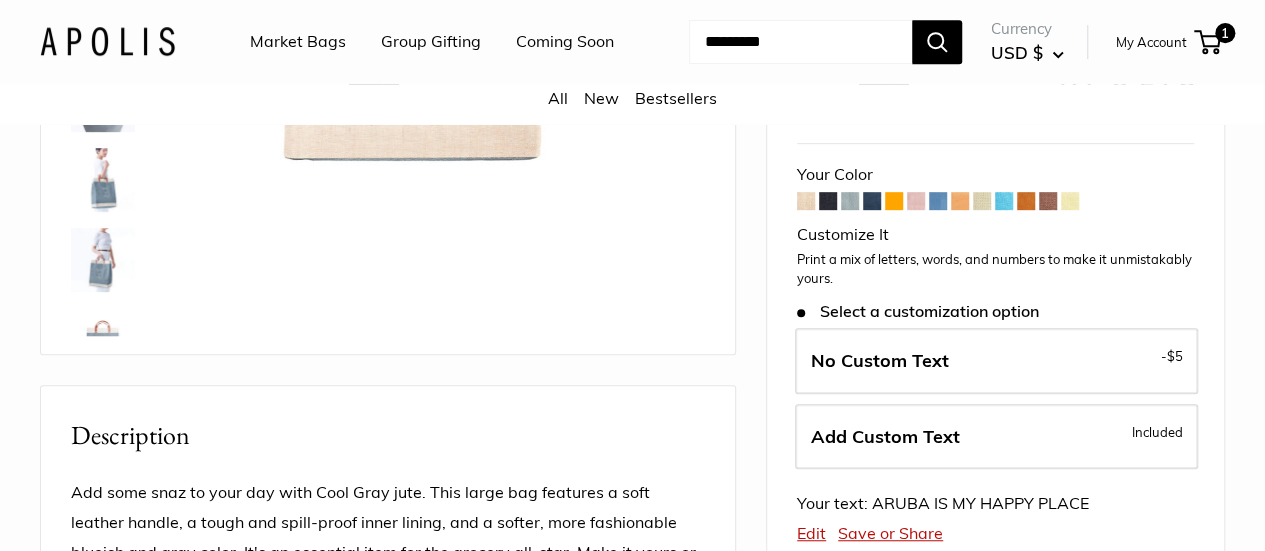 scroll, scrollTop: 445, scrollLeft: 0, axis: vertical 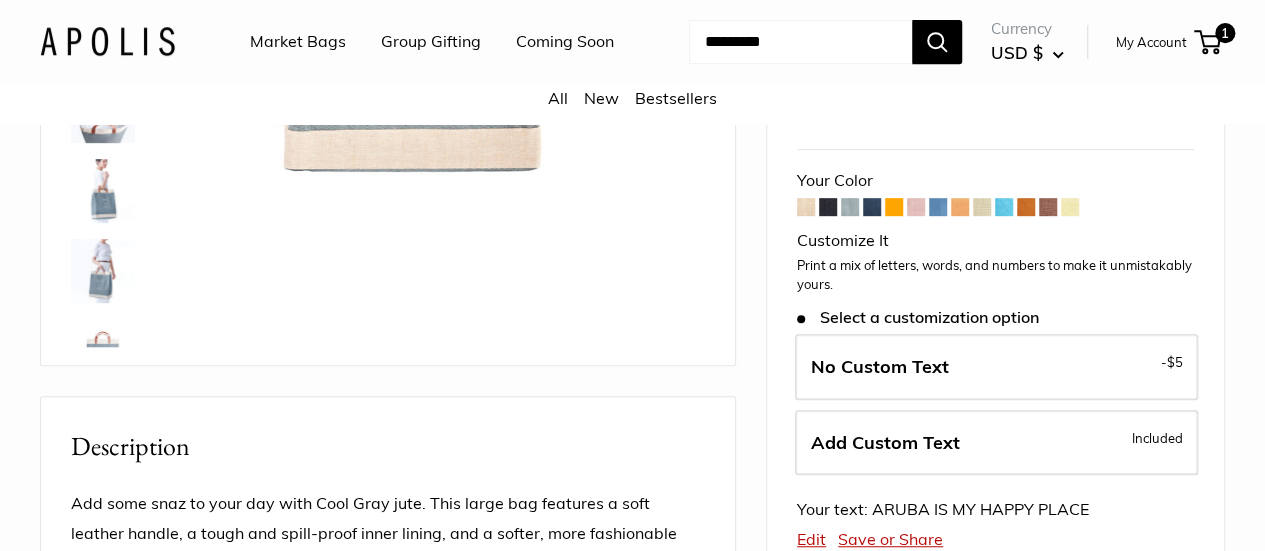 click at bounding box center (806, 207) 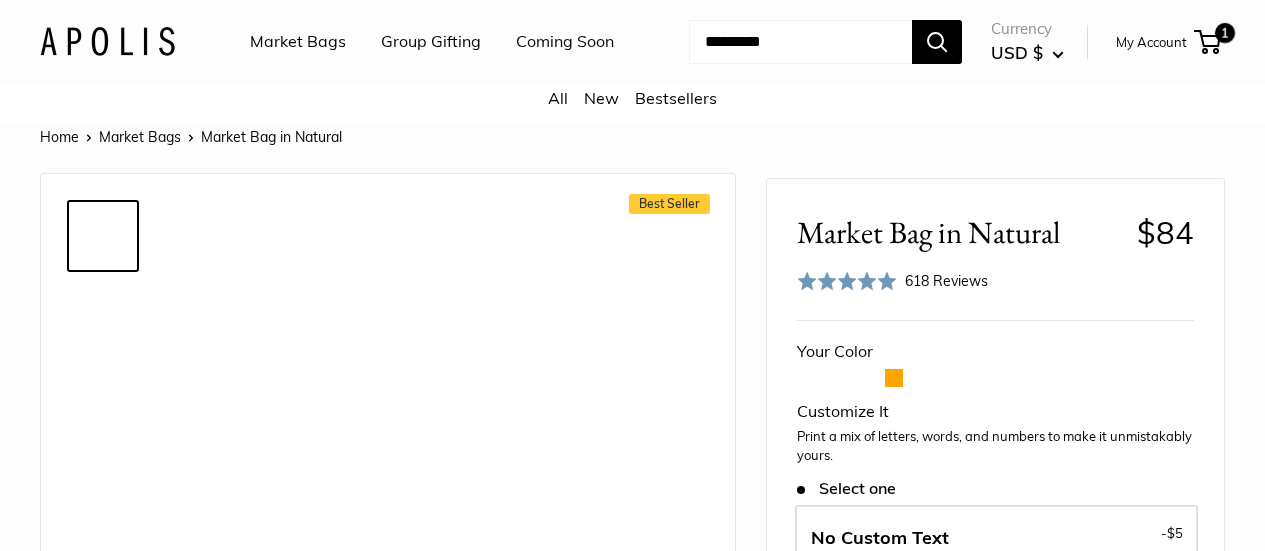 scroll, scrollTop: 0, scrollLeft: 0, axis: both 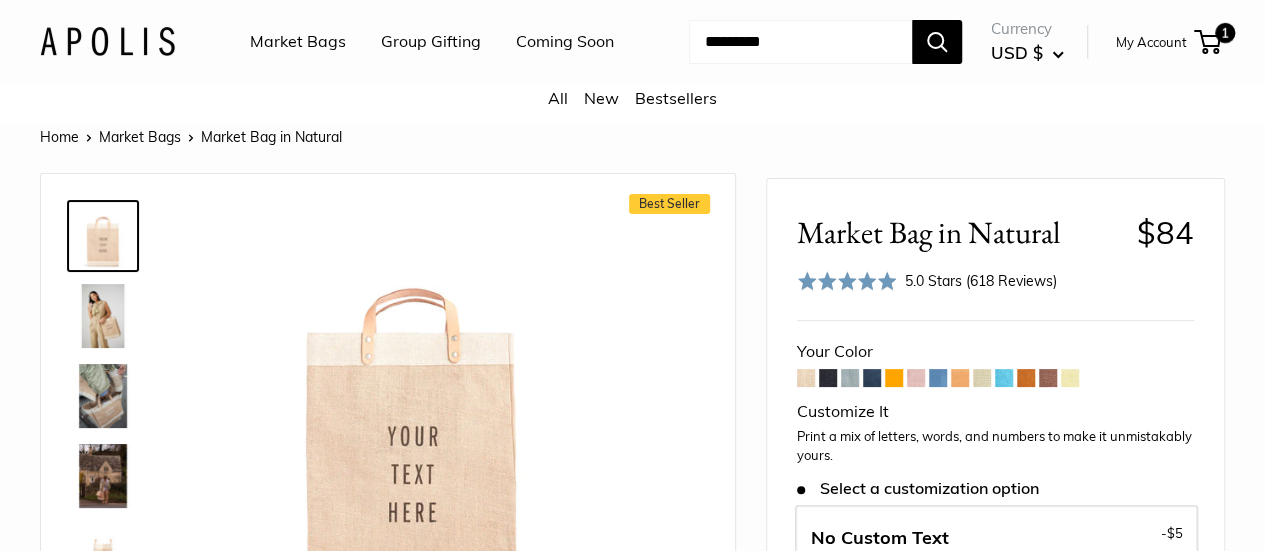 click at bounding box center (828, 378) 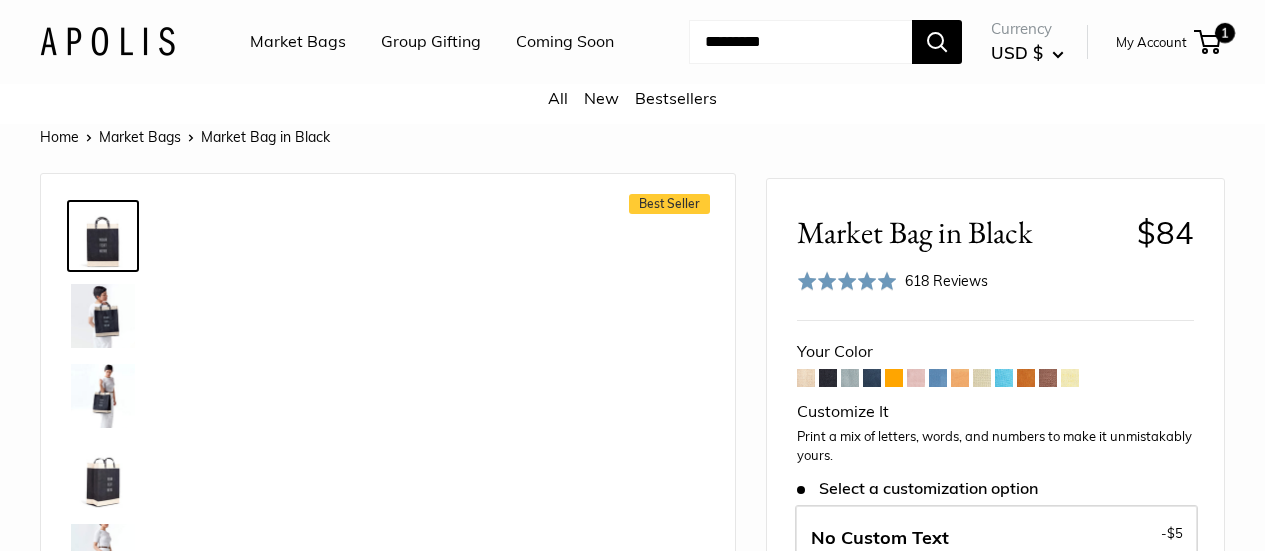 scroll, scrollTop: 0, scrollLeft: 0, axis: both 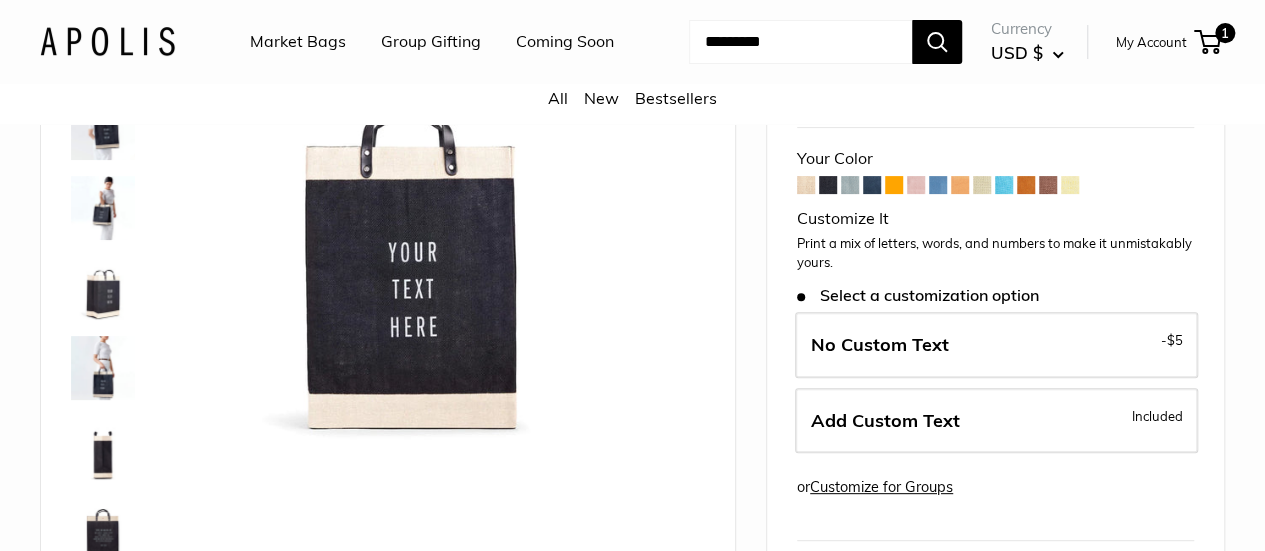 click on "Add Custom Text" at bounding box center (885, 420) 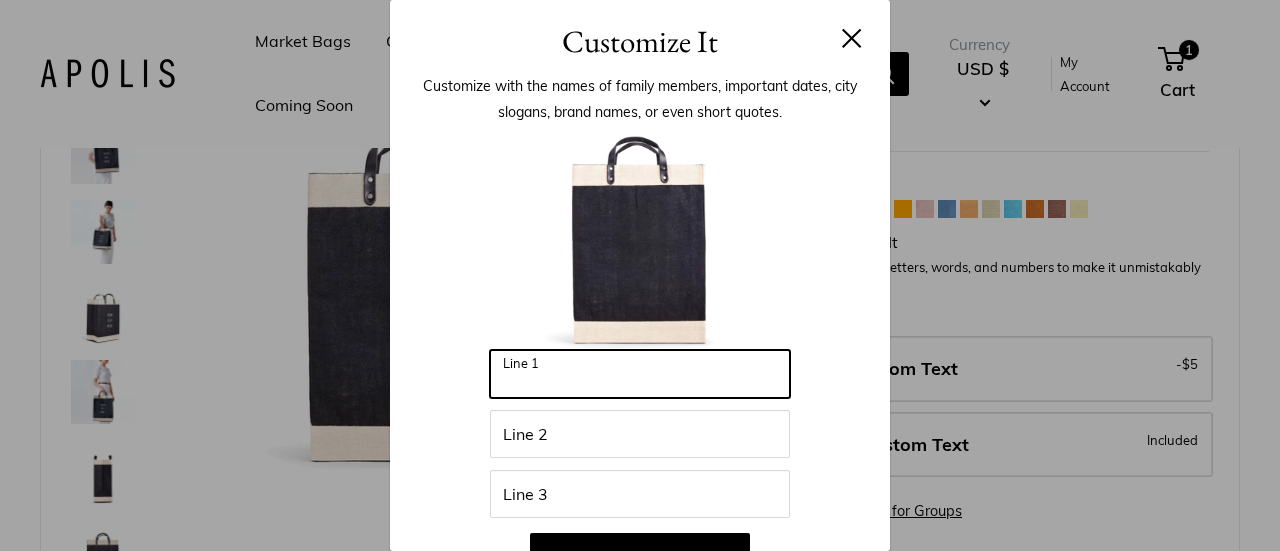 click on "Line 1" at bounding box center (640, 374) 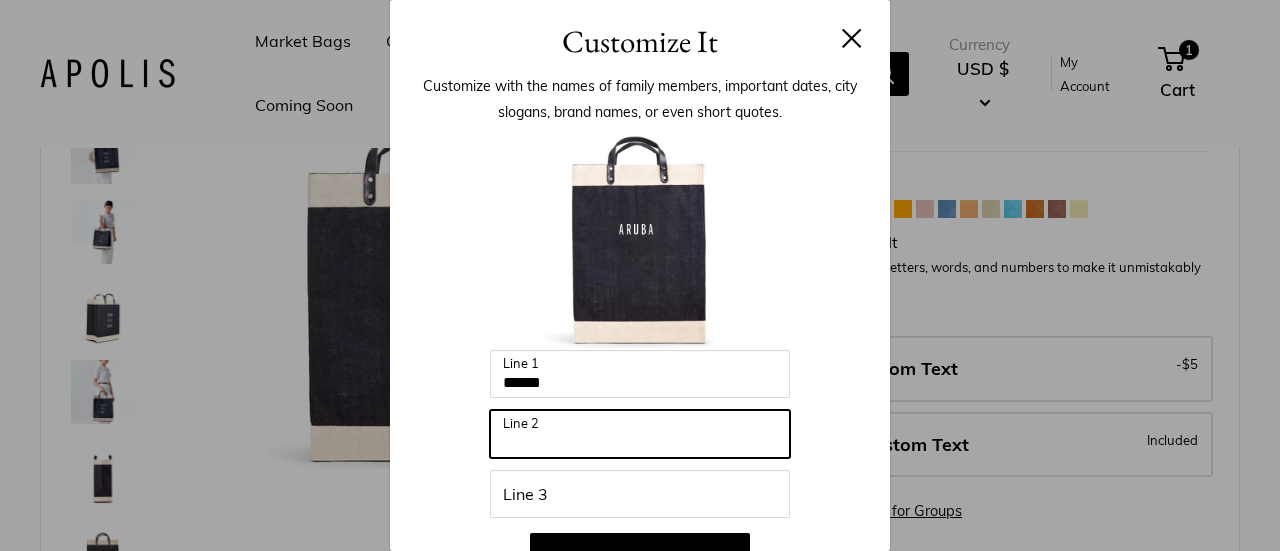click on "Line 2" at bounding box center (640, 434) 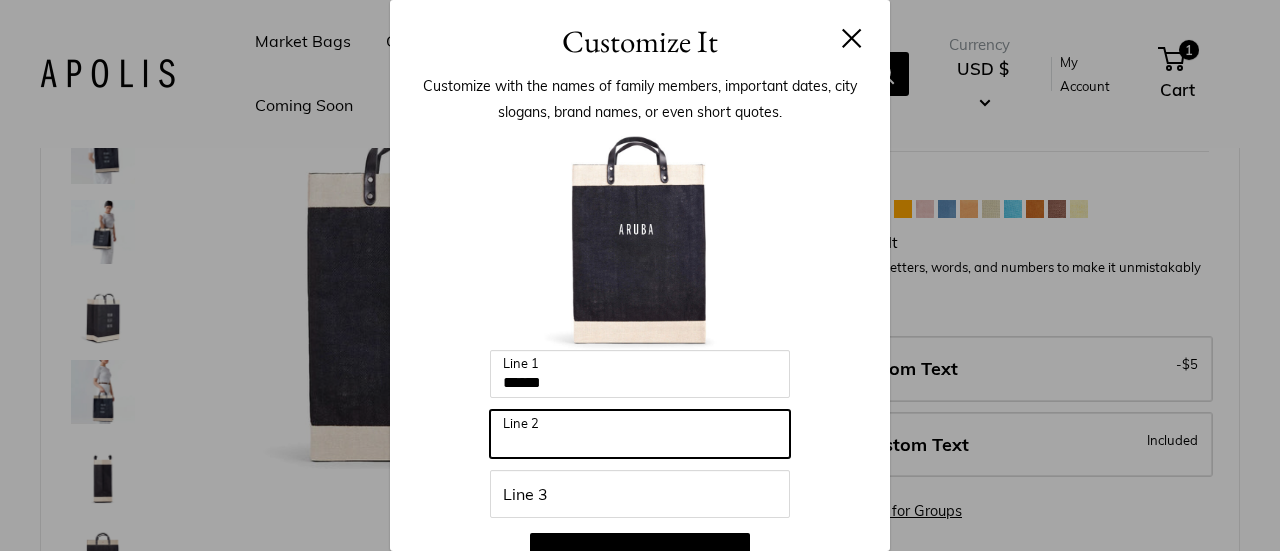 type on "*****" 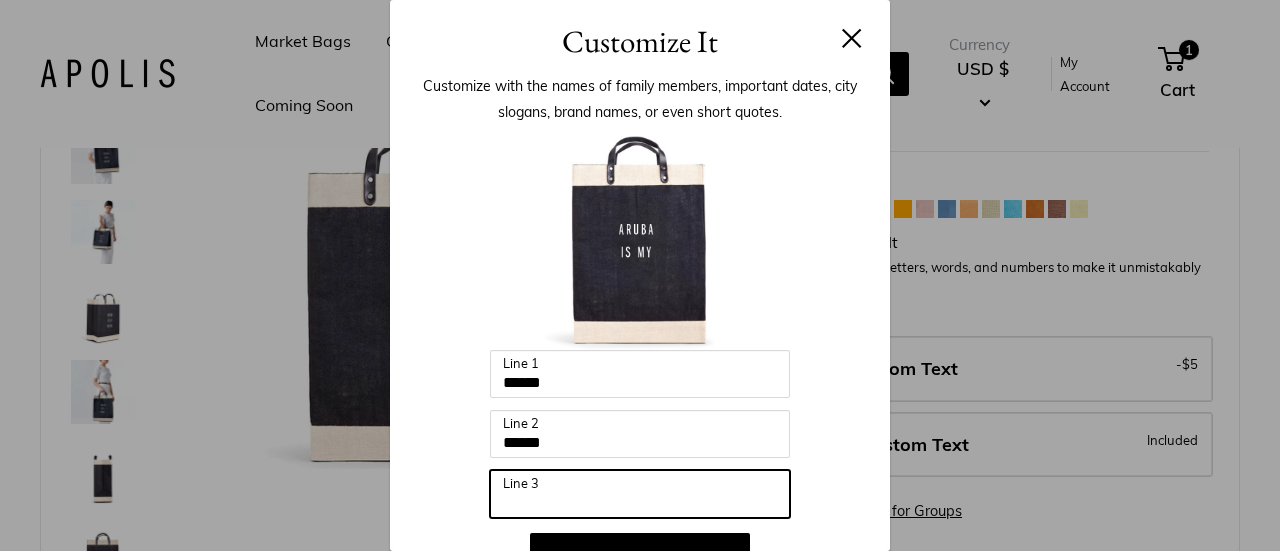 click on "Line 3" at bounding box center [640, 494] 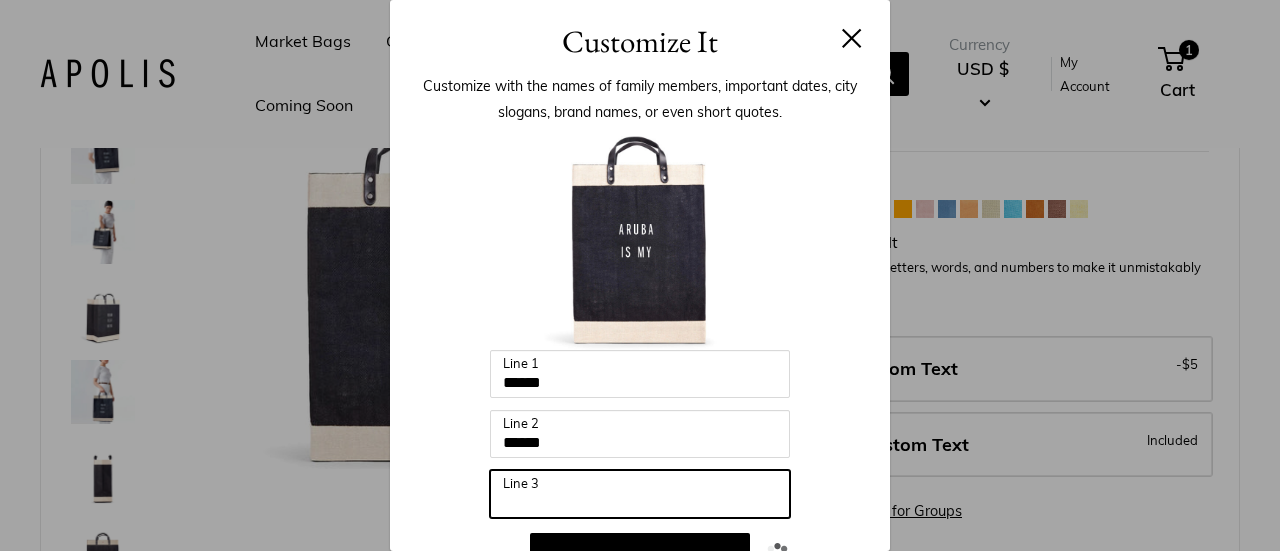 type on "**********" 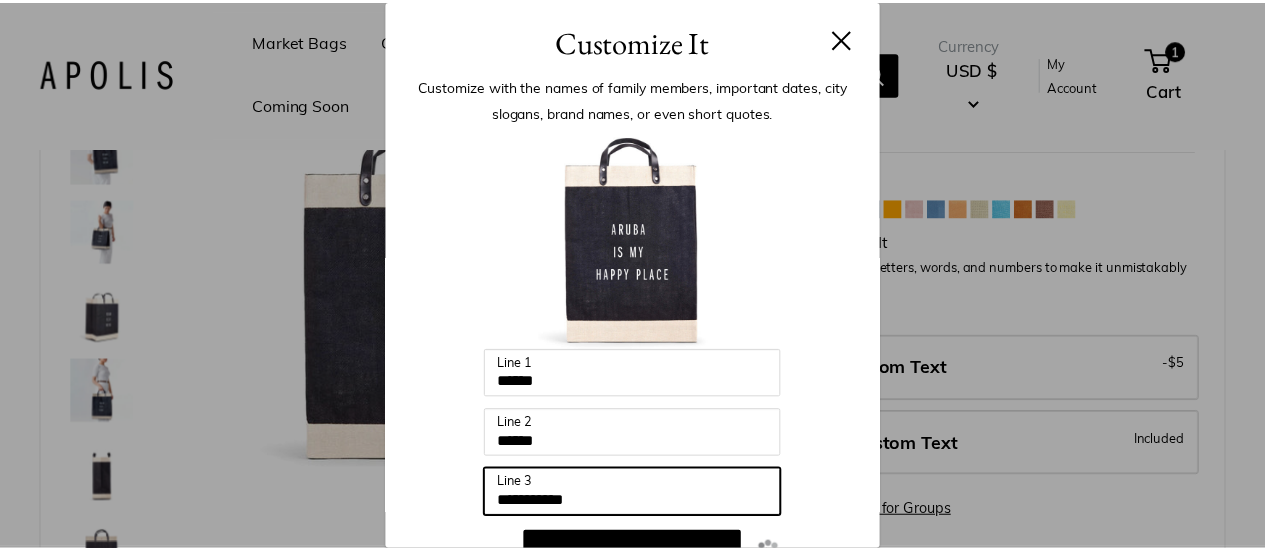 scroll, scrollTop: 166, scrollLeft: 0, axis: vertical 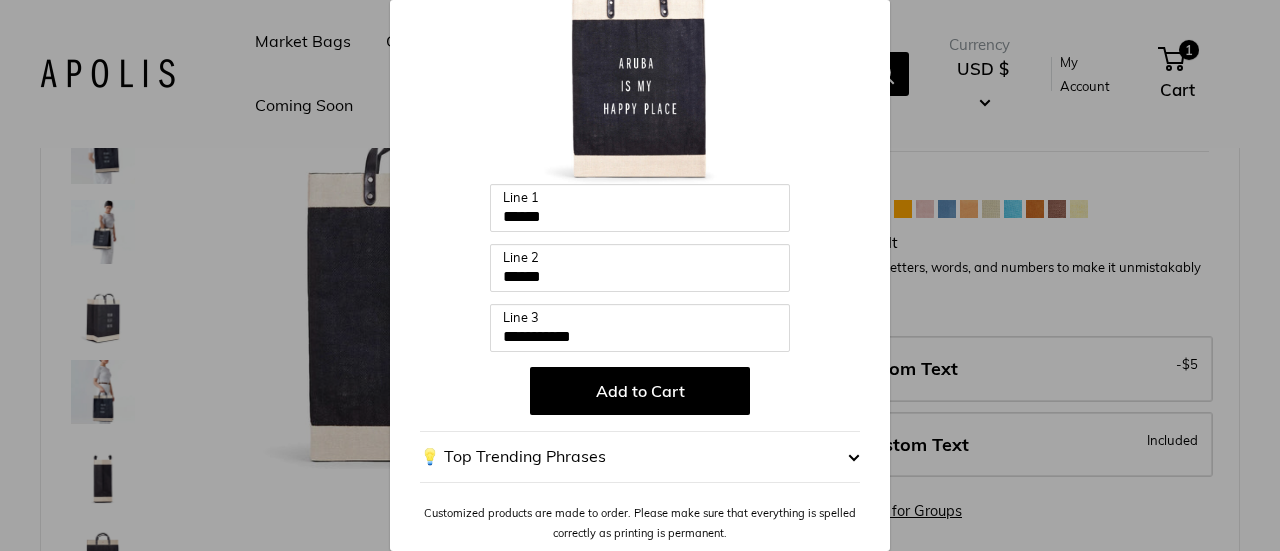 click on "Add to Cart" at bounding box center (640, 391) 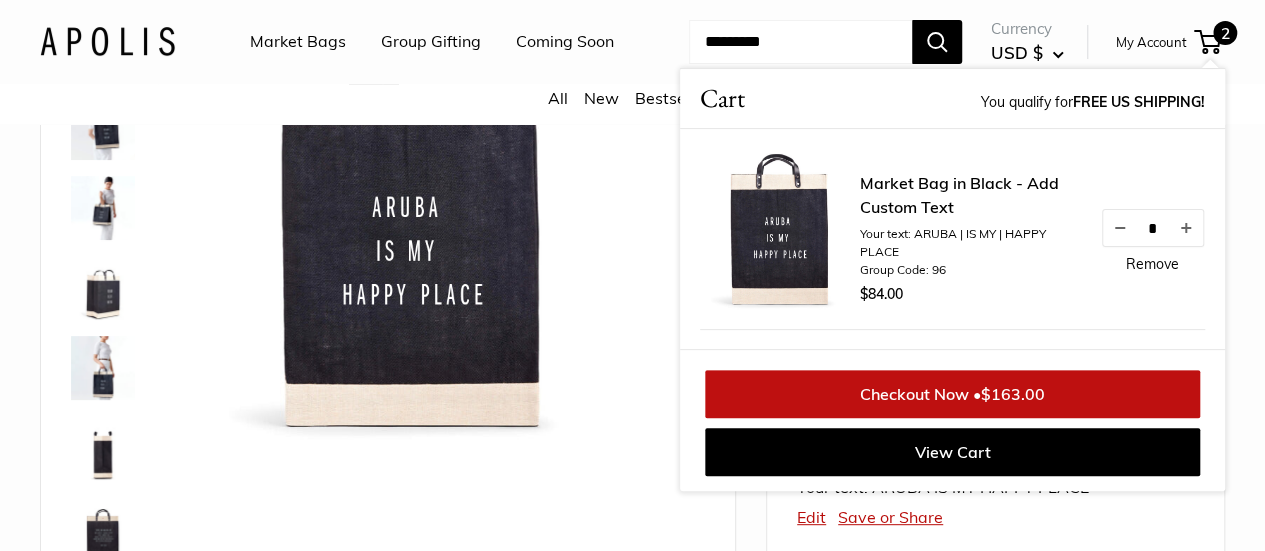 click on "Currency
USD $
AED د.إ
AFN ؋
ALL L
AMD դր.
ANG ƒ
AUD $
2" at bounding box center [1093, 42] 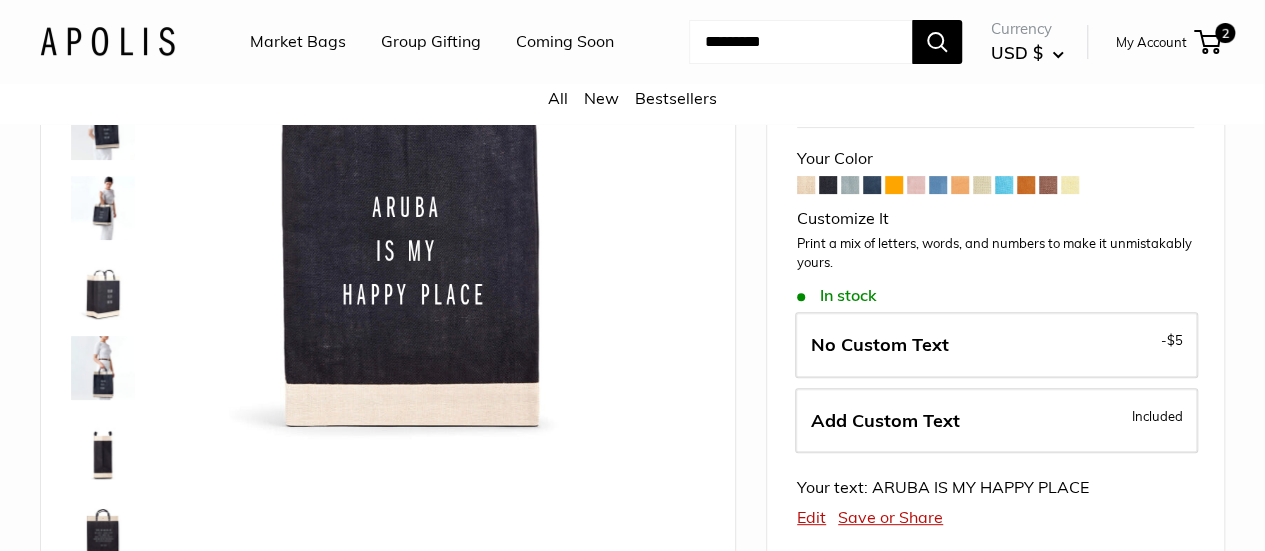 click at bounding box center [850, 185] 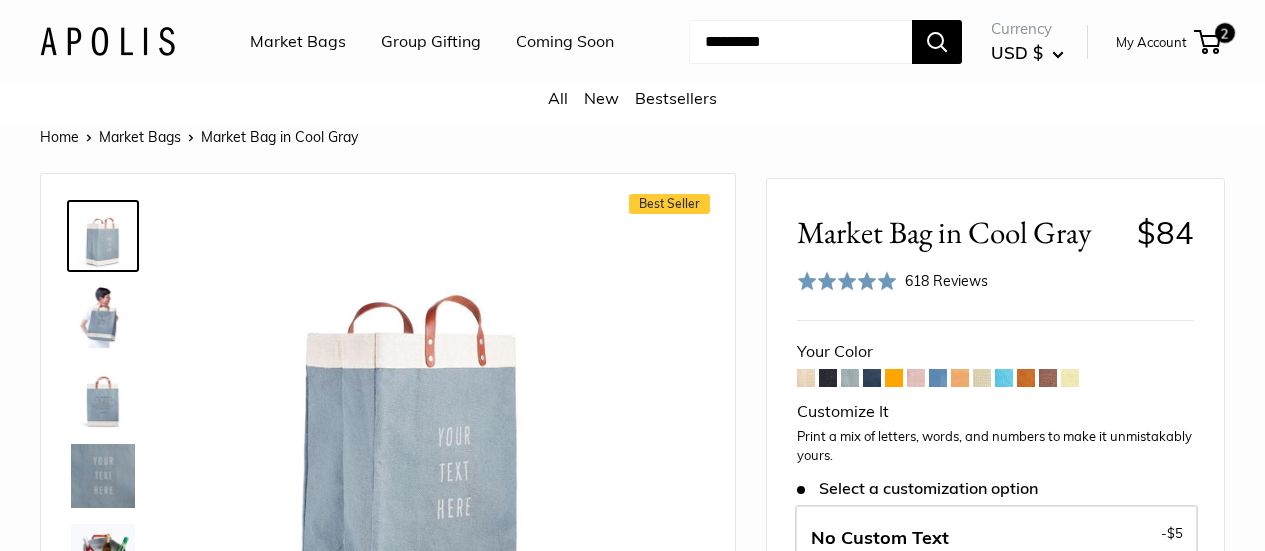 scroll, scrollTop: 0, scrollLeft: 0, axis: both 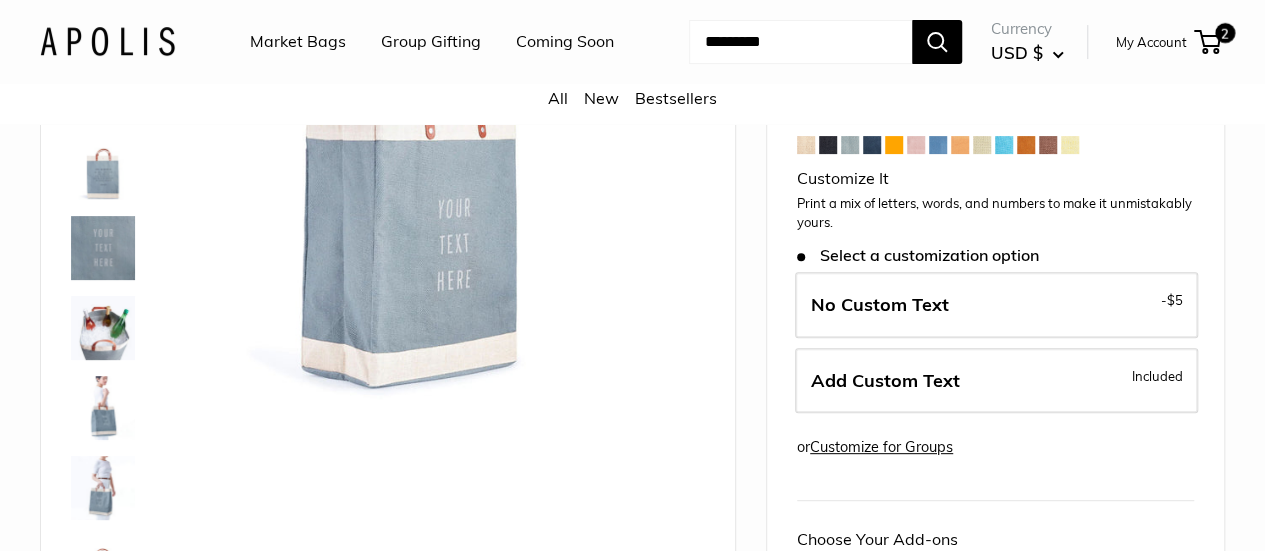 click on "Add Custom Text" at bounding box center [885, 380] 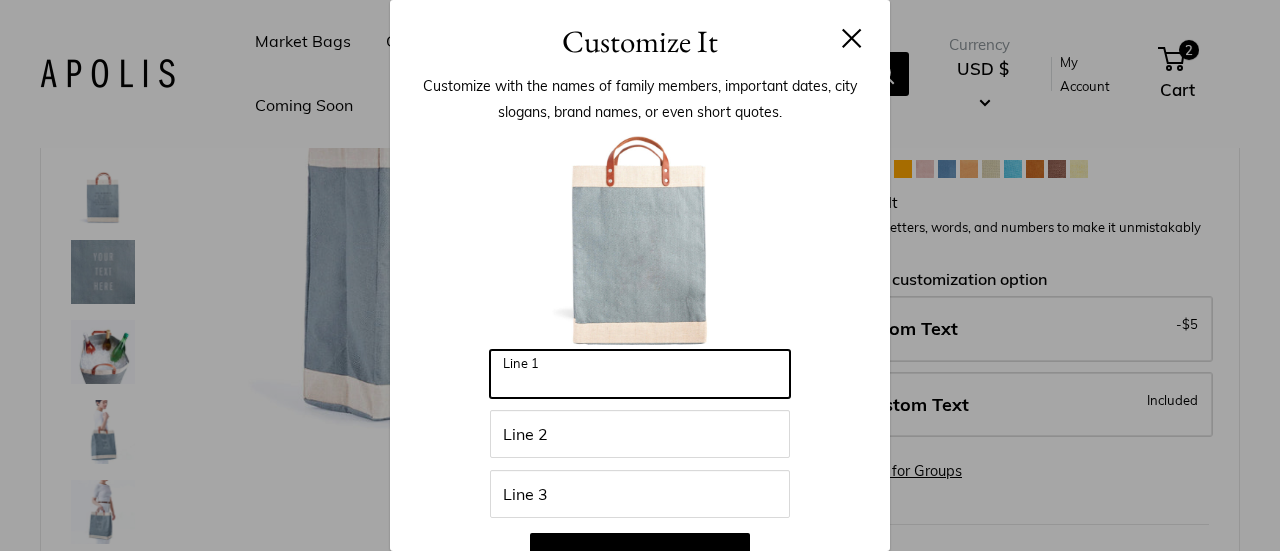 click on "Line 1" at bounding box center (640, 374) 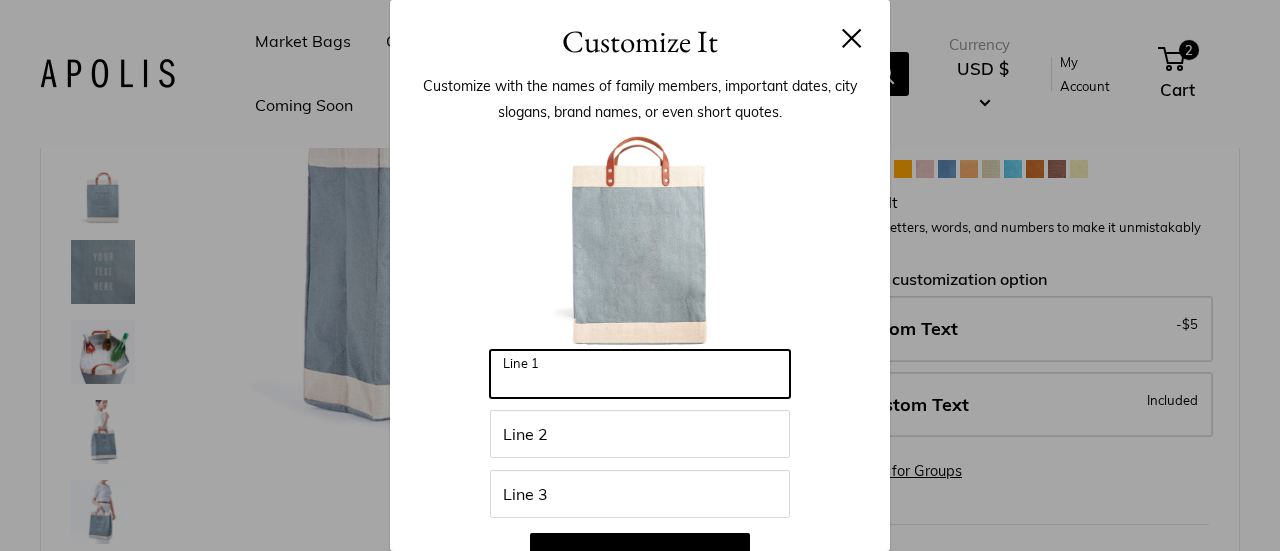 type on "*****" 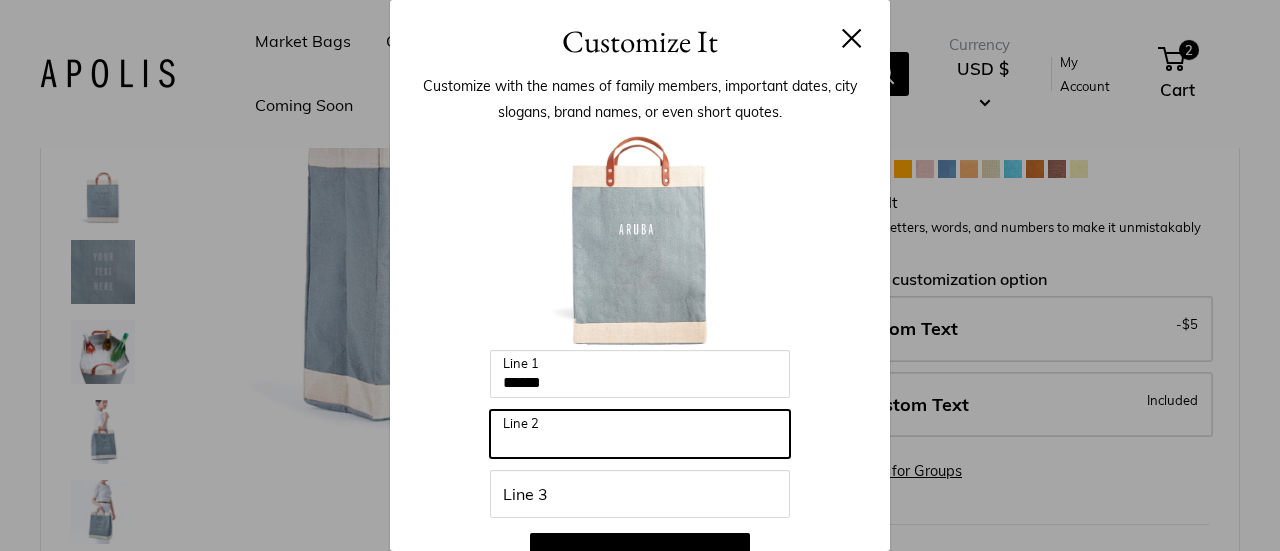 click on "Line 2" at bounding box center [640, 434] 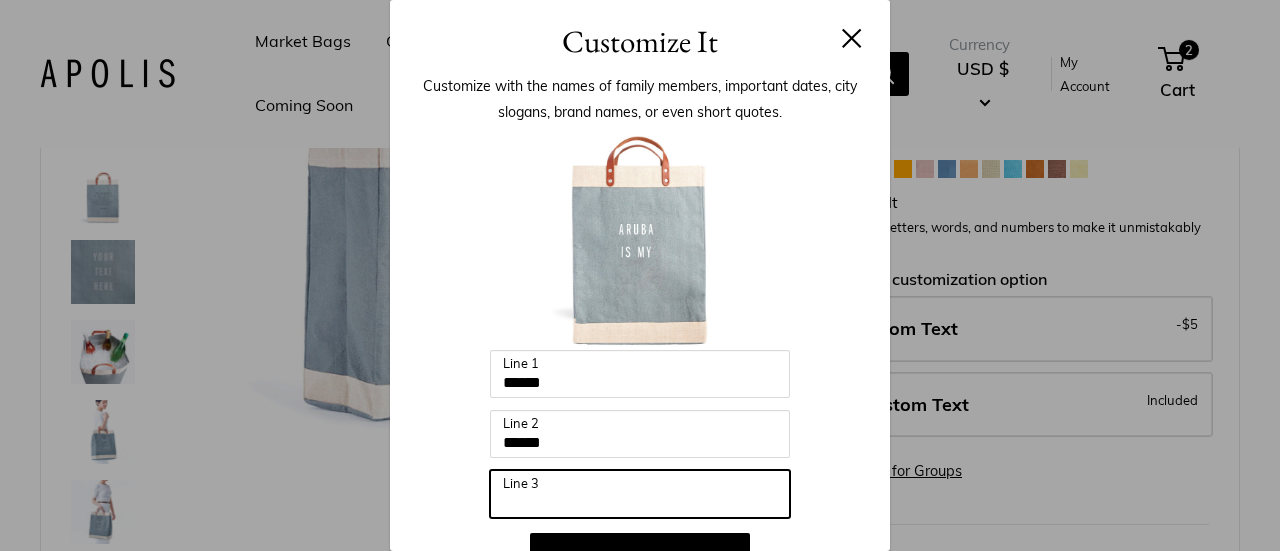 click on "Line 3" at bounding box center [640, 494] 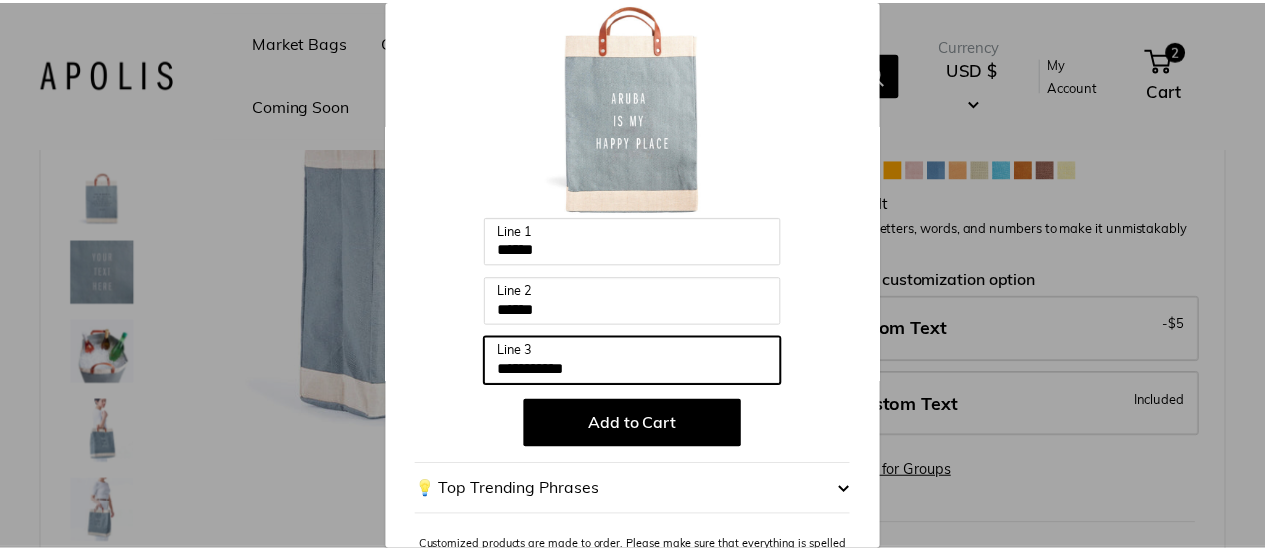 scroll, scrollTop: 166, scrollLeft: 0, axis: vertical 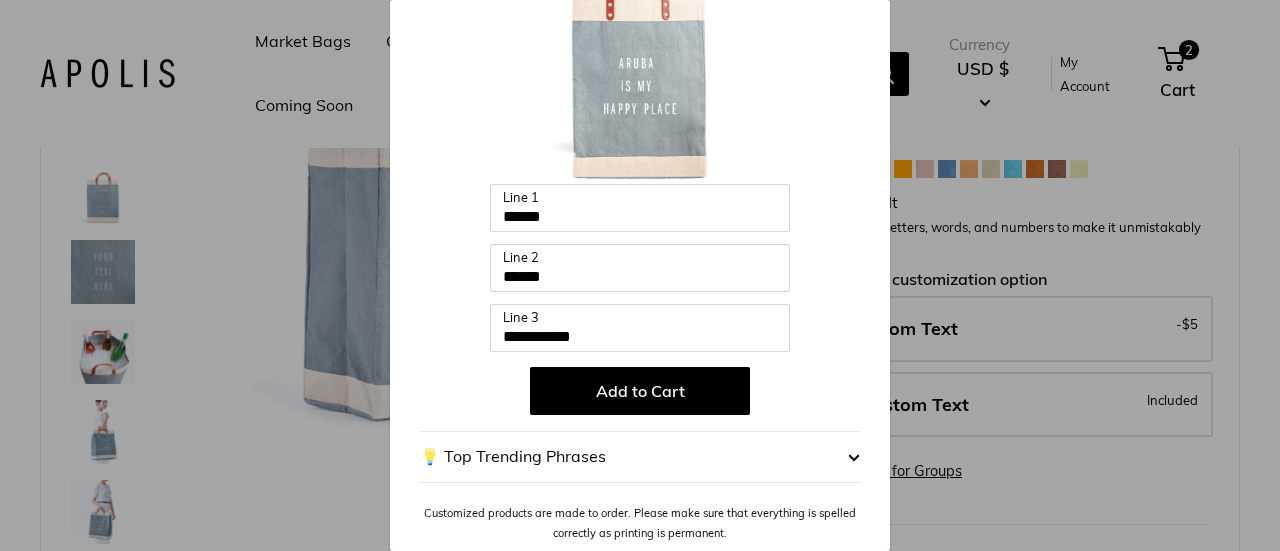 click on "Add to Cart" at bounding box center (640, 391) 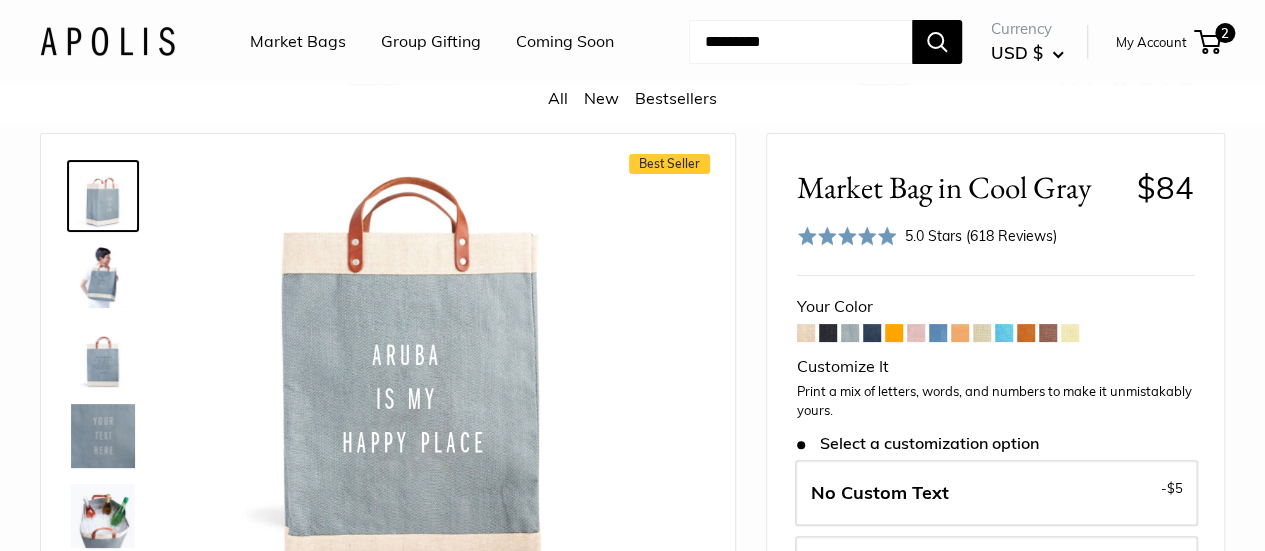 scroll, scrollTop: 41, scrollLeft: 0, axis: vertical 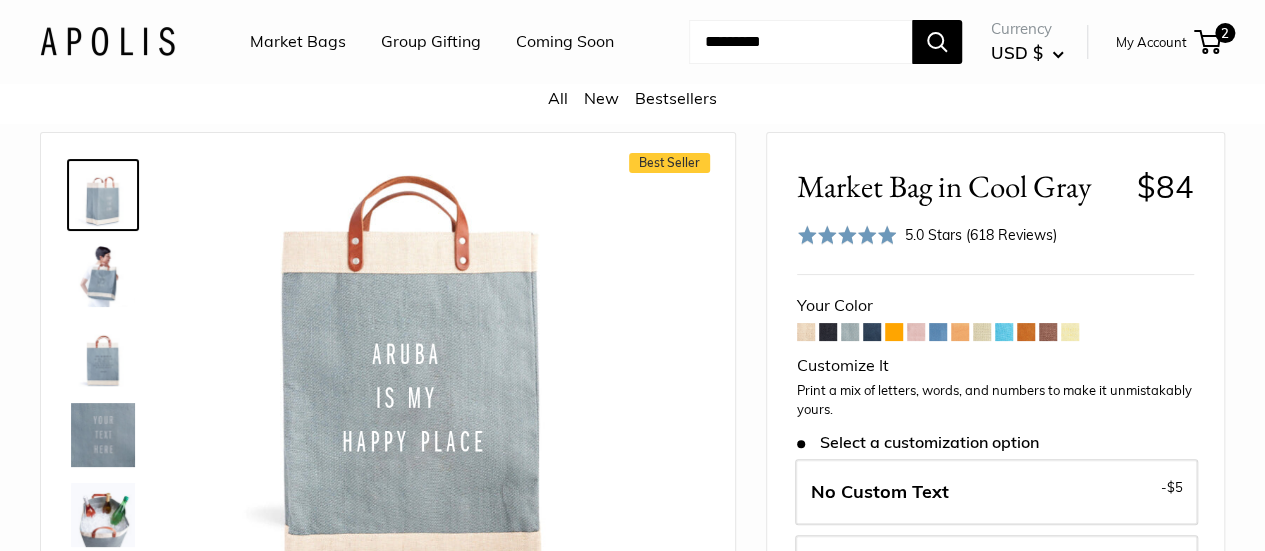 click at bounding box center [938, 332] 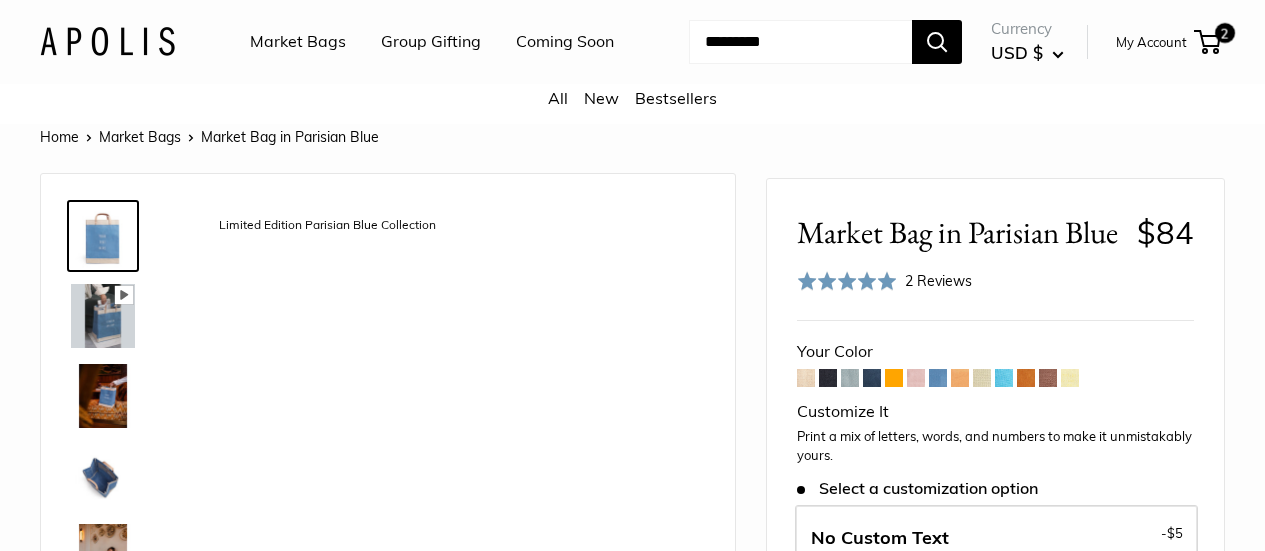 scroll, scrollTop: 0, scrollLeft: 0, axis: both 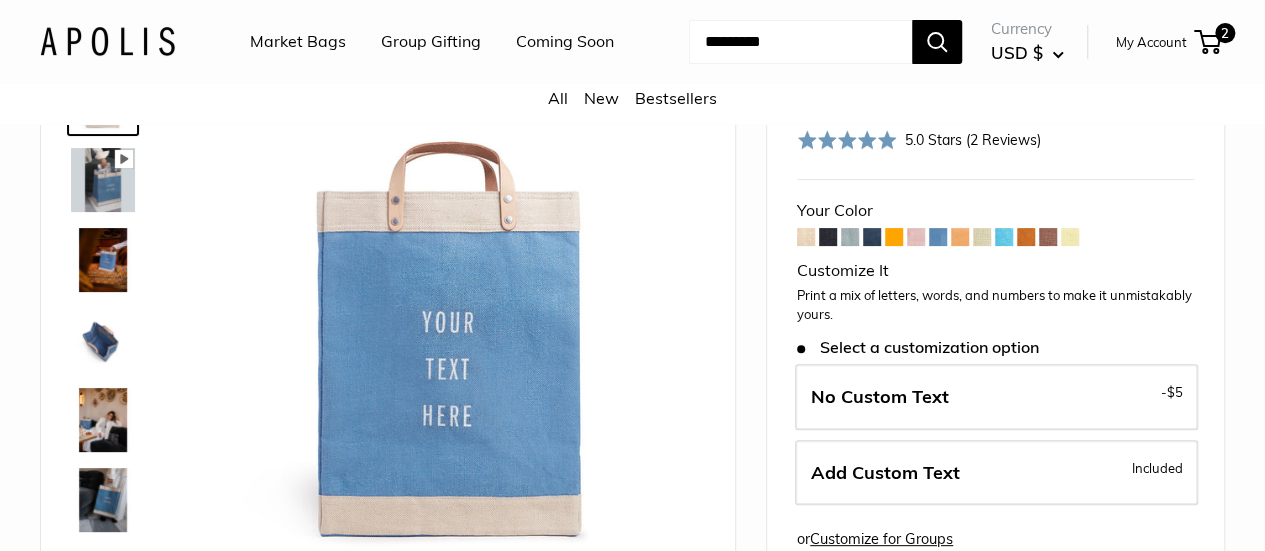 click at bounding box center (1004, 237) 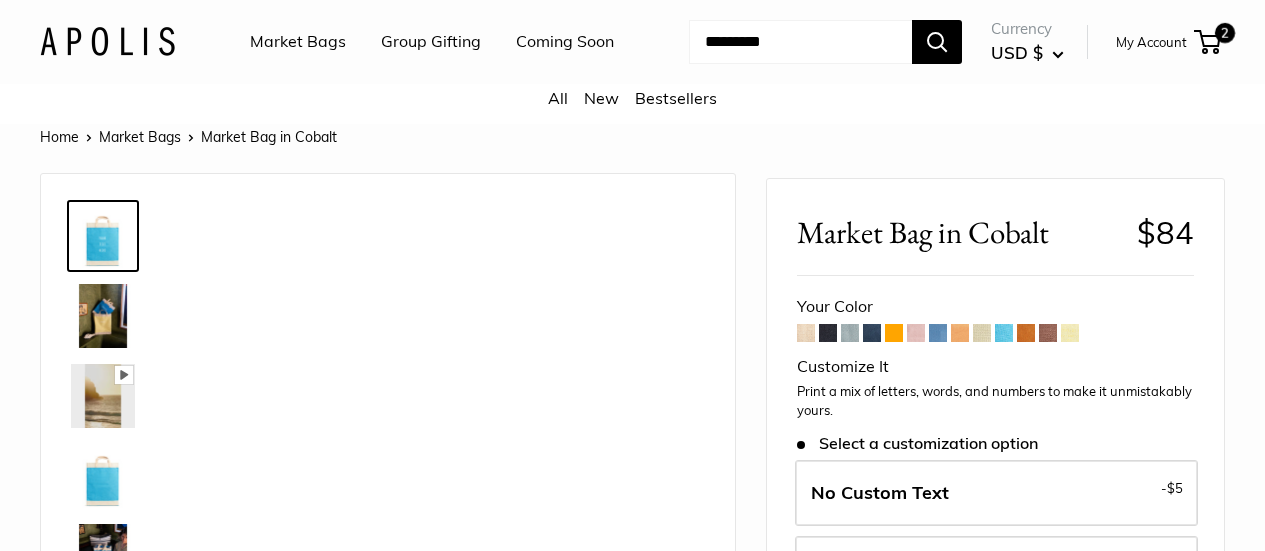scroll, scrollTop: 0, scrollLeft: 0, axis: both 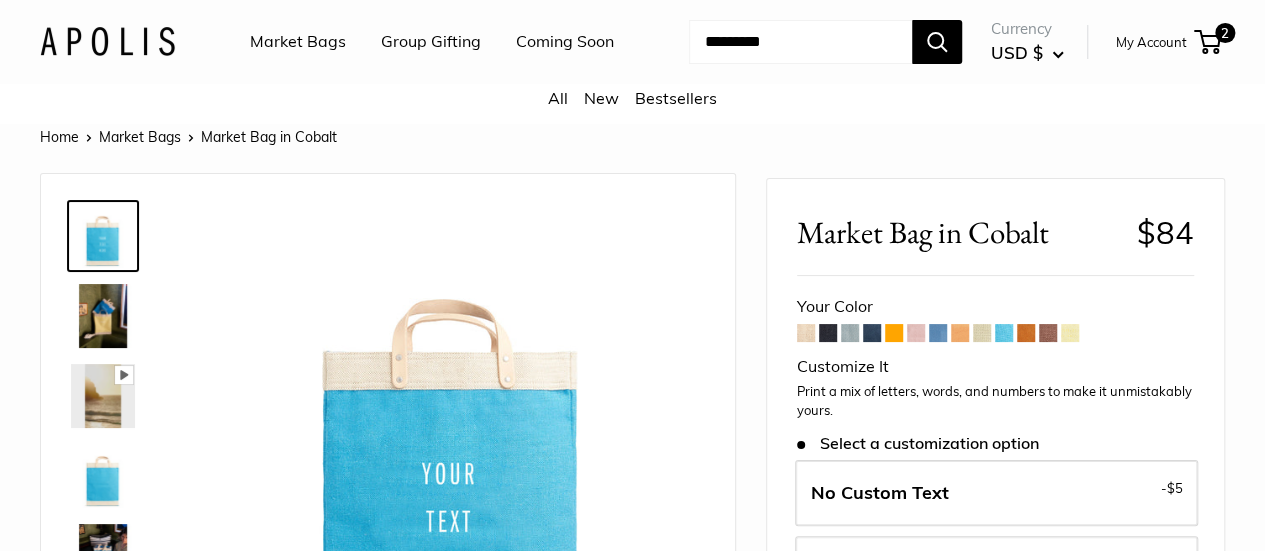 click at bounding box center [894, 333] 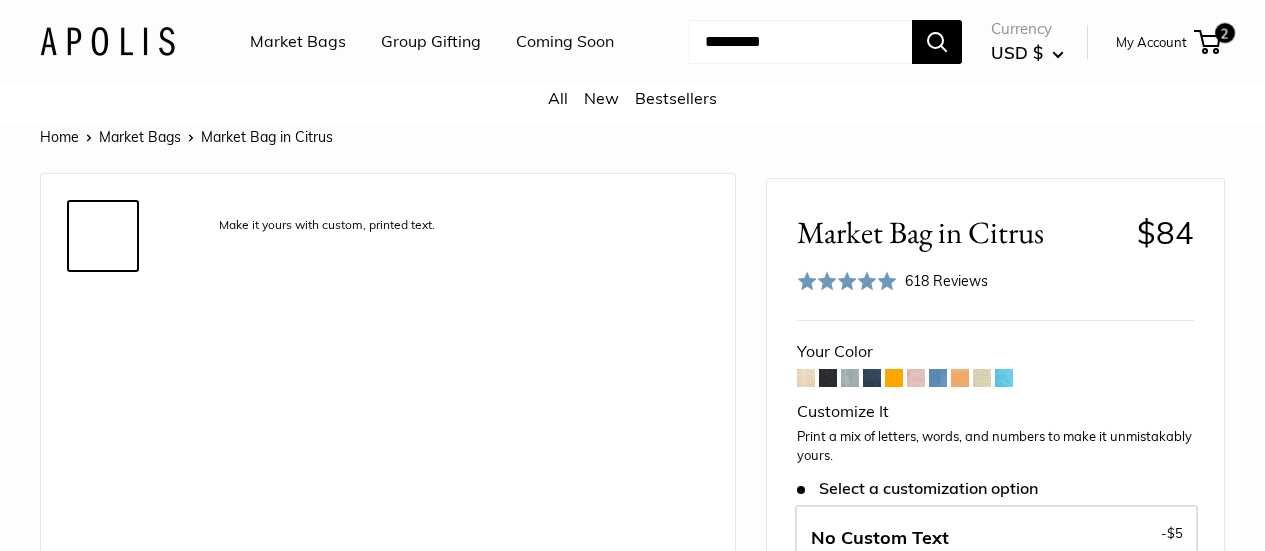 scroll, scrollTop: 0, scrollLeft: 0, axis: both 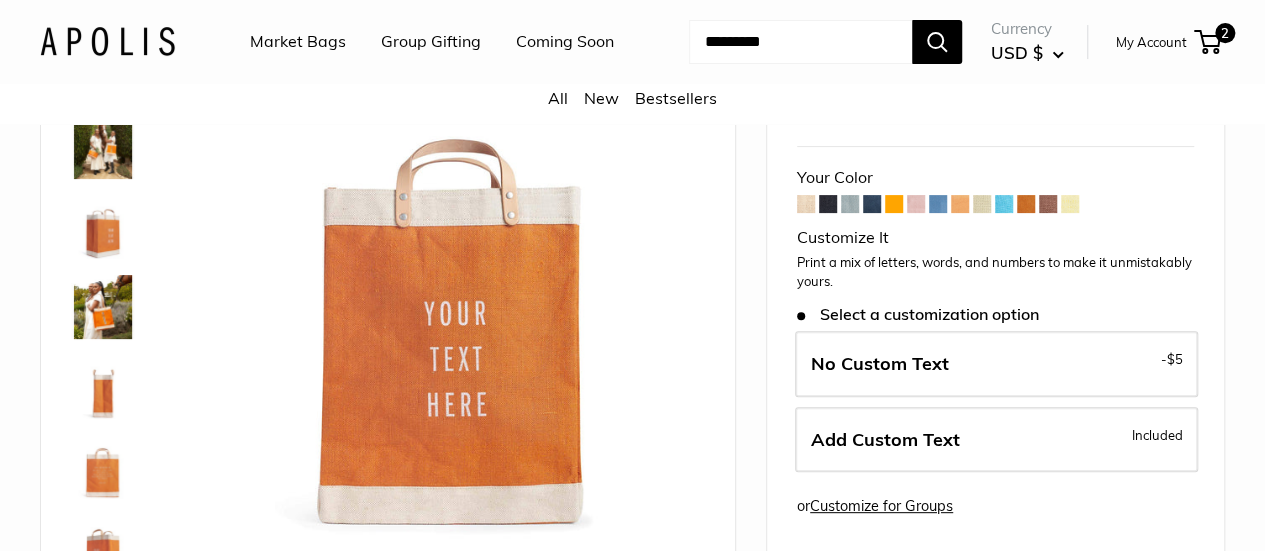 click at bounding box center [872, 204] 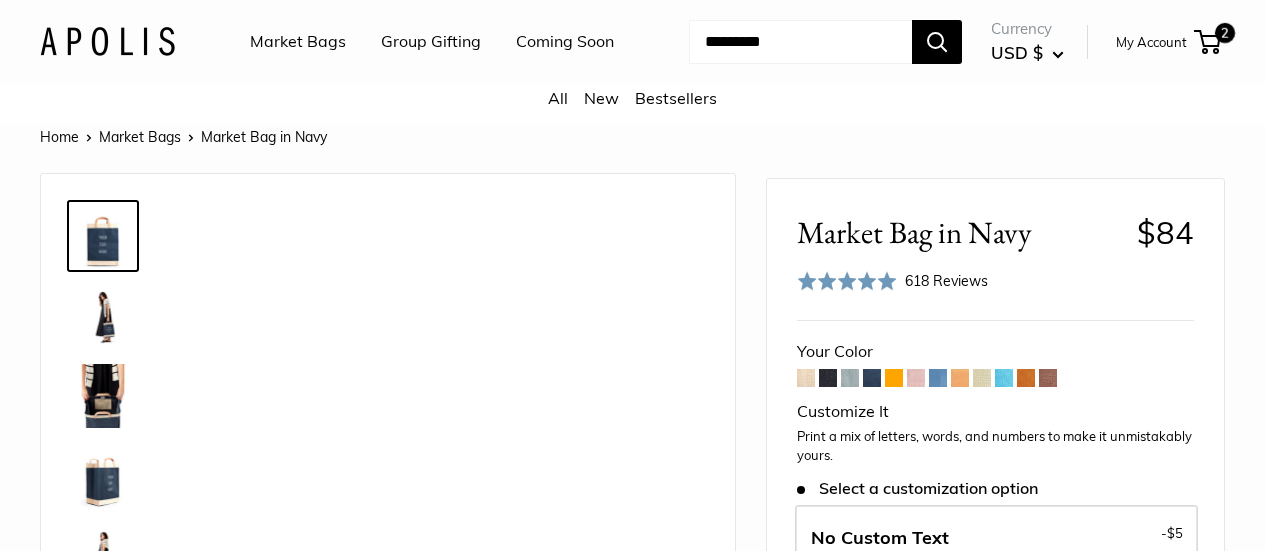 scroll, scrollTop: 0, scrollLeft: 0, axis: both 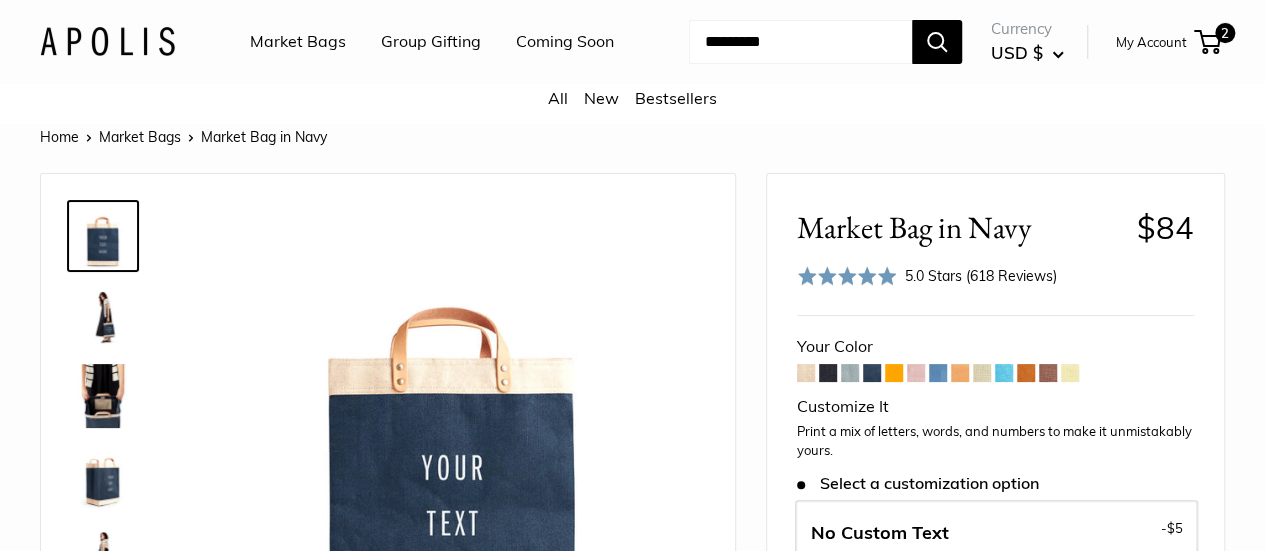 click on "Market Bags" at bounding box center [298, 42] 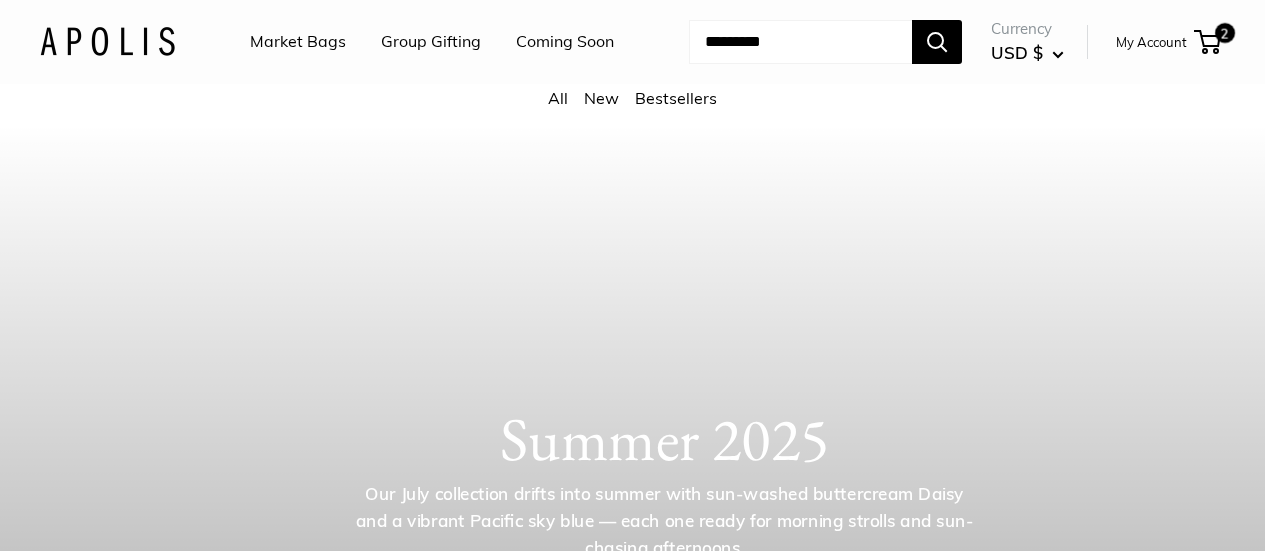 scroll, scrollTop: 0, scrollLeft: 0, axis: both 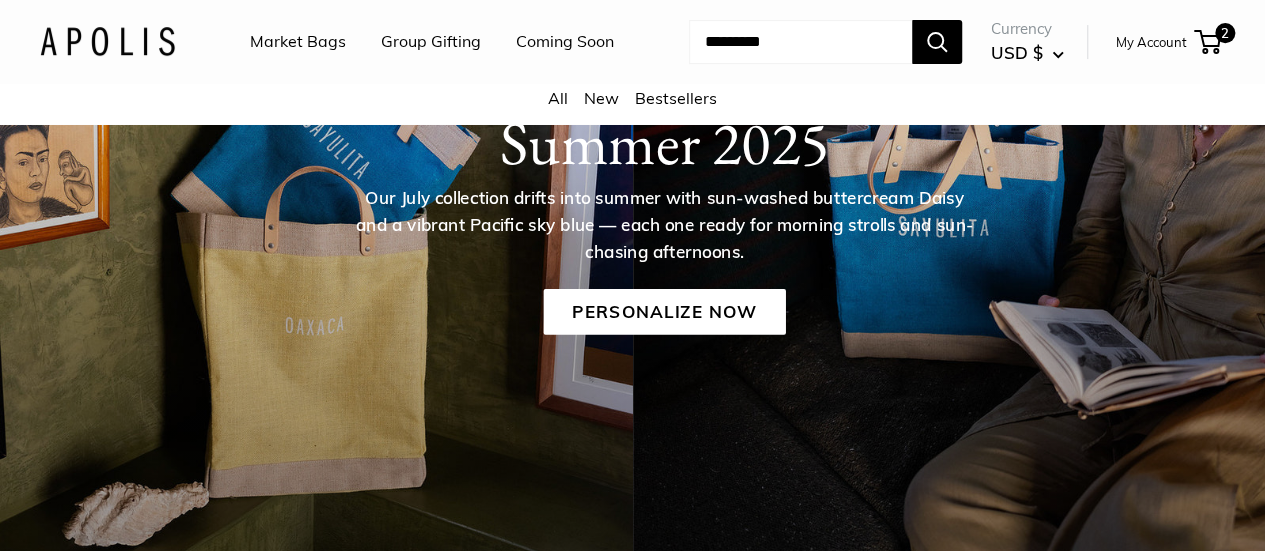 click on "Personalize Now" at bounding box center [664, 312] 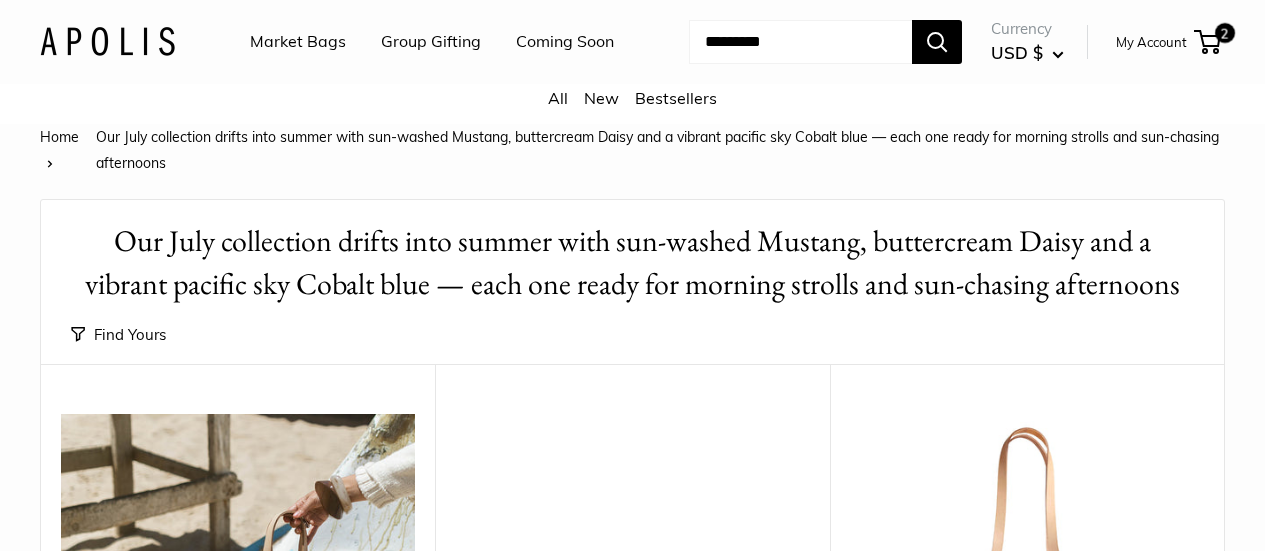 scroll, scrollTop: 0, scrollLeft: 0, axis: both 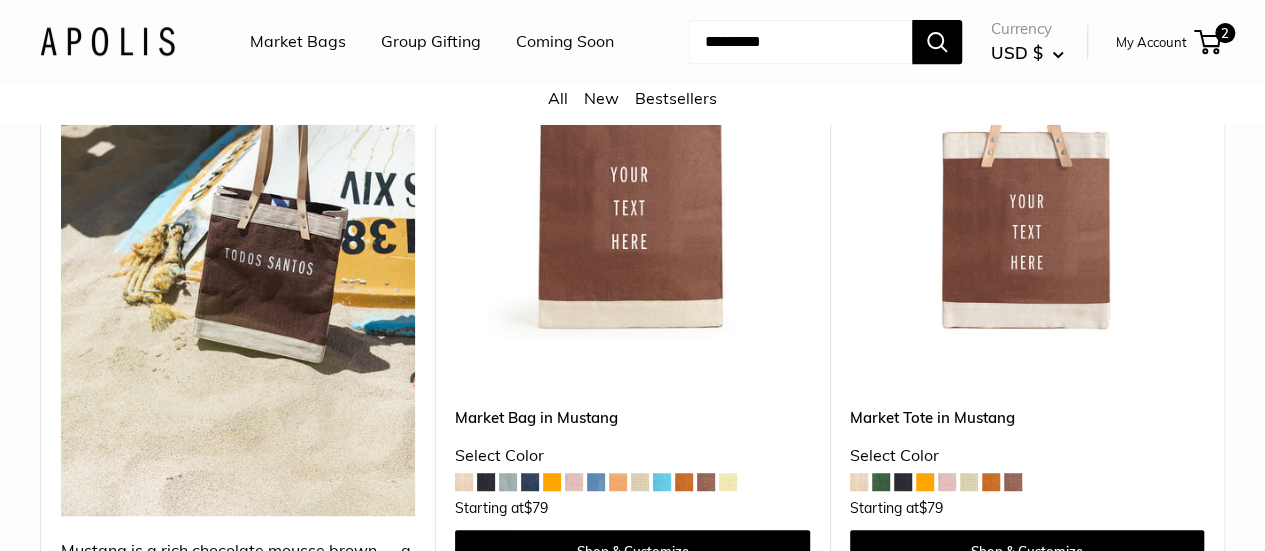 click at bounding box center (881, 482) 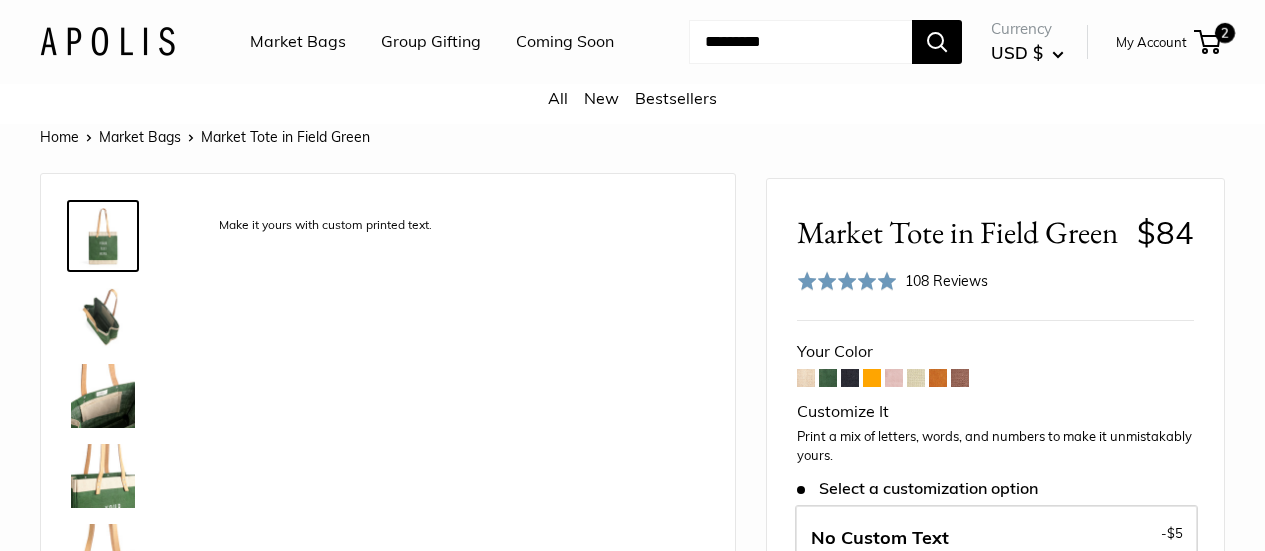 scroll, scrollTop: 0, scrollLeft: 0, axis: both 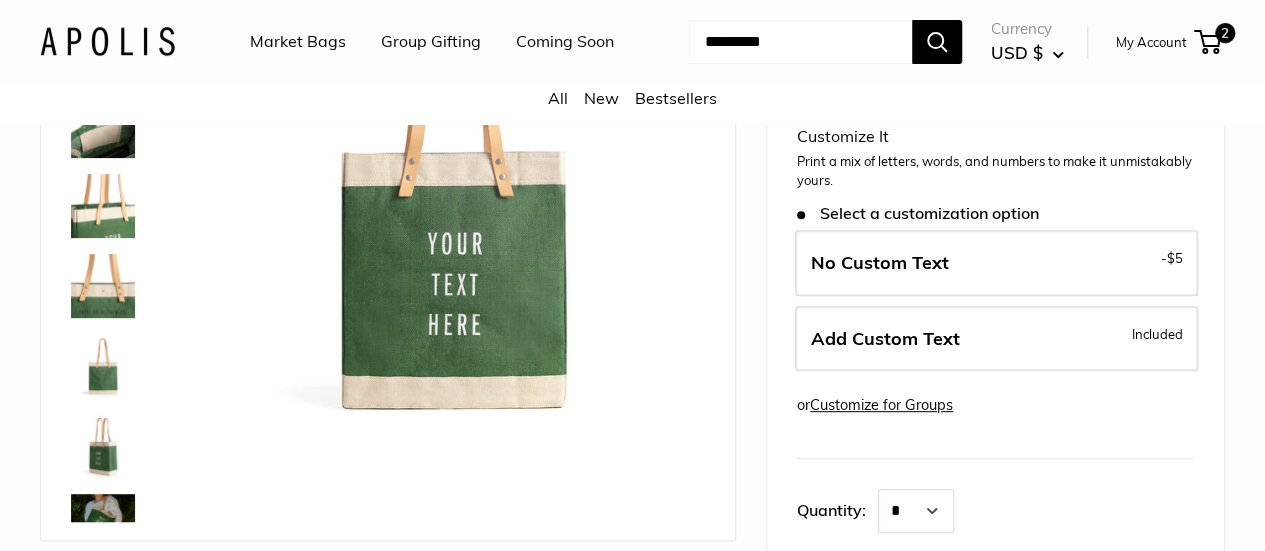 click on "Add Custom Text" at bounding box center [885, 338] 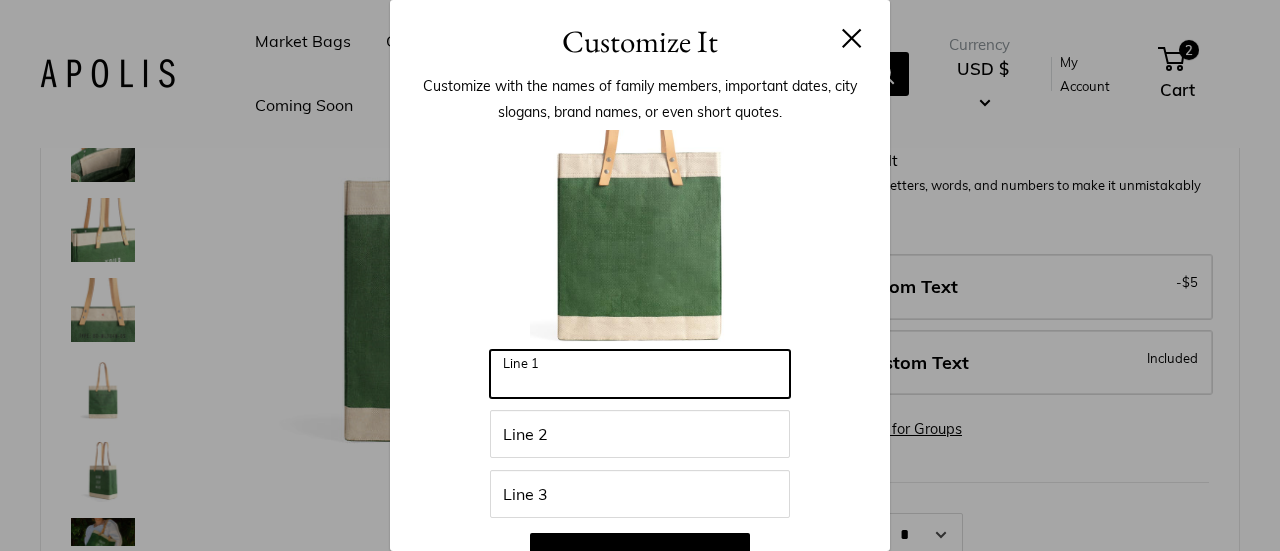 click on "Line 1" at bounding box center [640, 374] 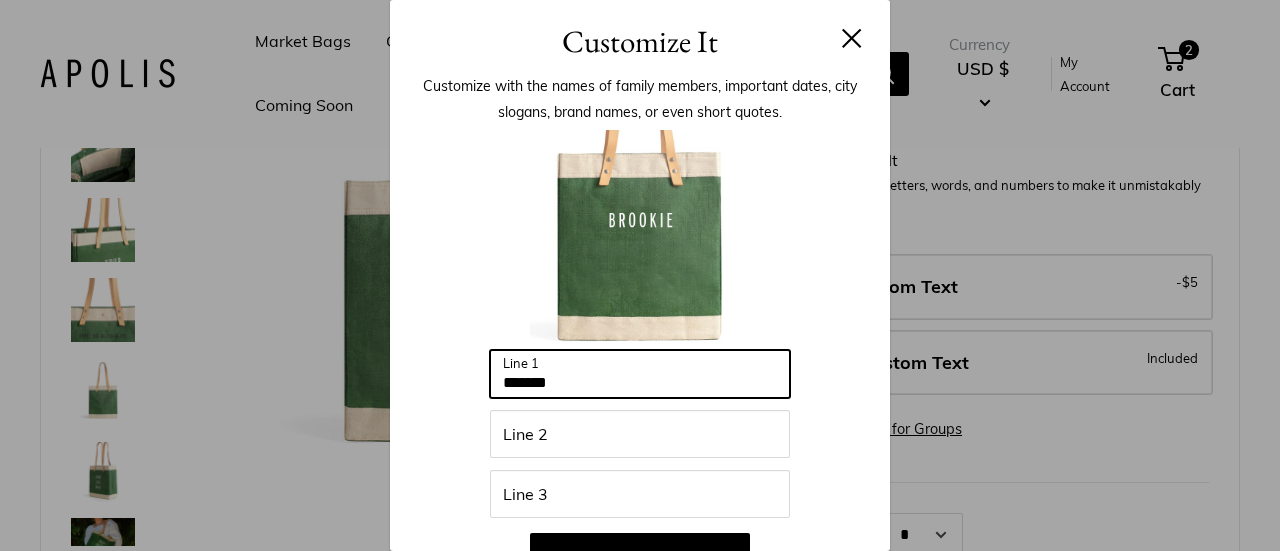 type on "*******" 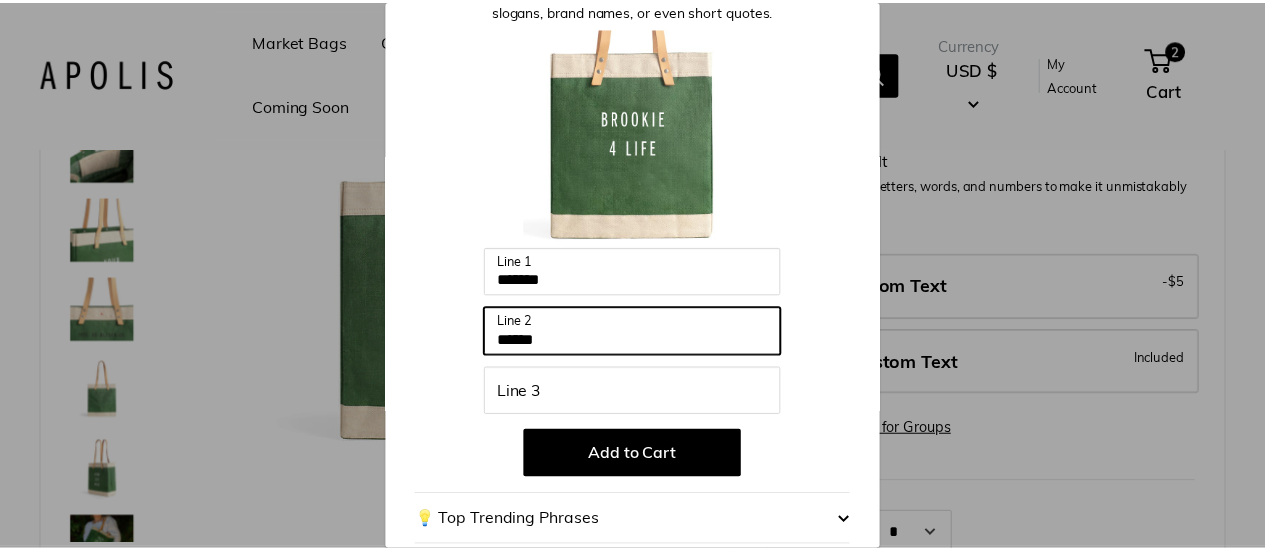 scroll, scrollTop: 102, scrollLeft: 0, axis: vertical 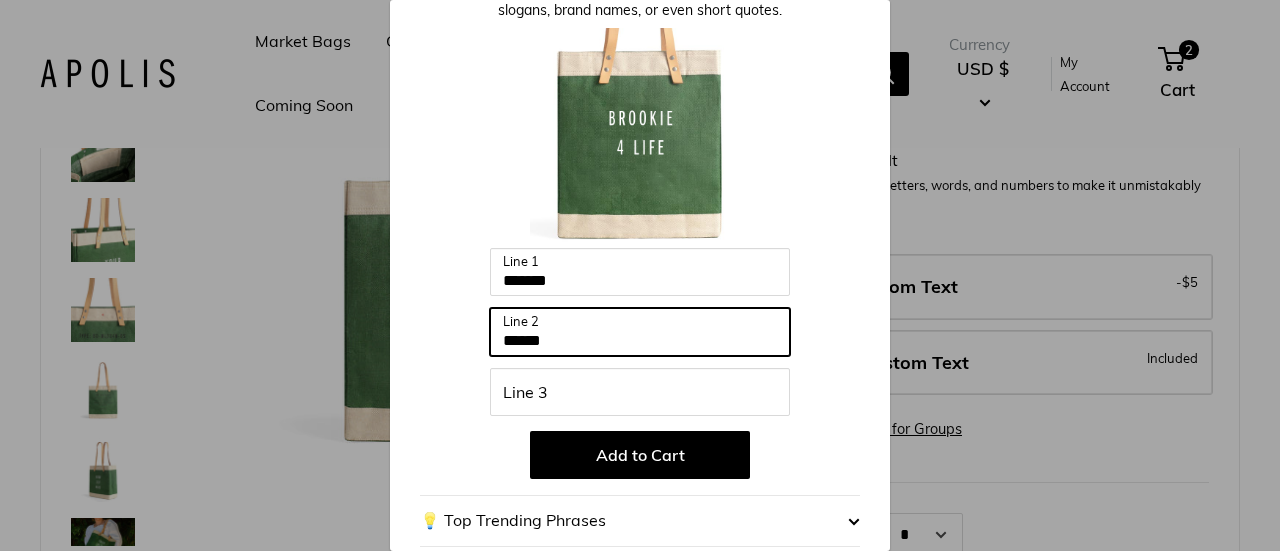 type on "******" 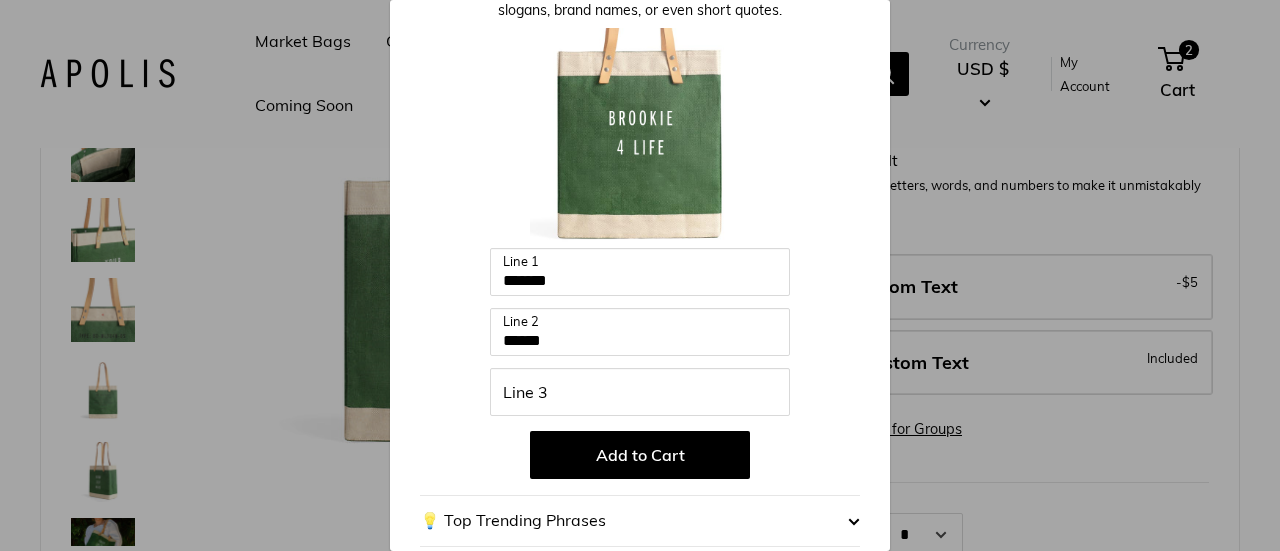 click on "Add to Cart" at bounding box center (640, 455) 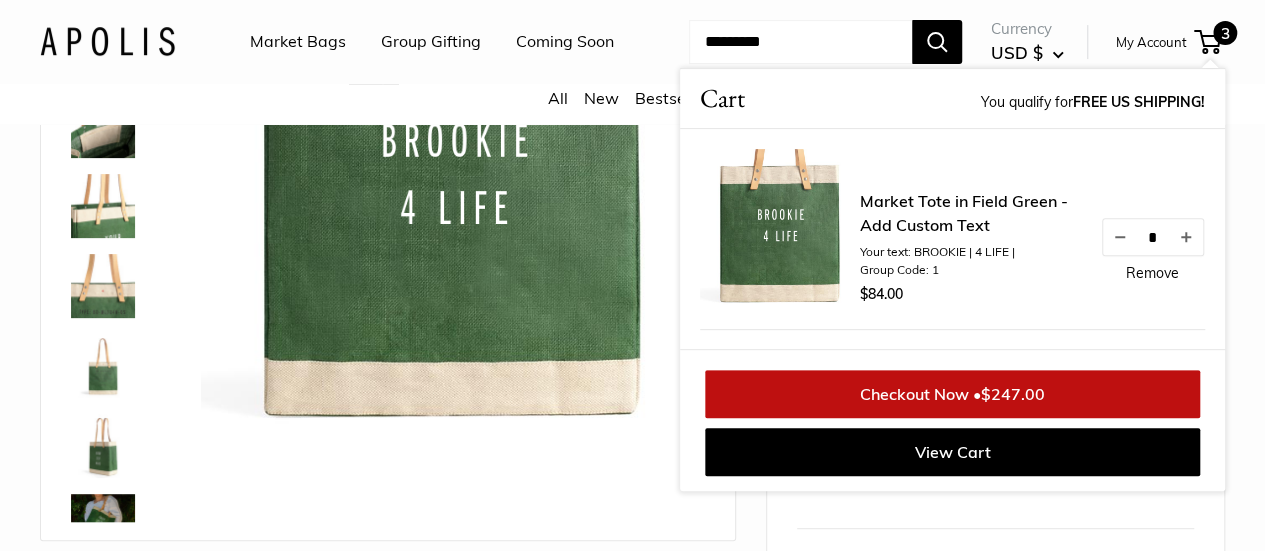 click on "Checkout Now •  $247.00" at bounding box center [952, 394] 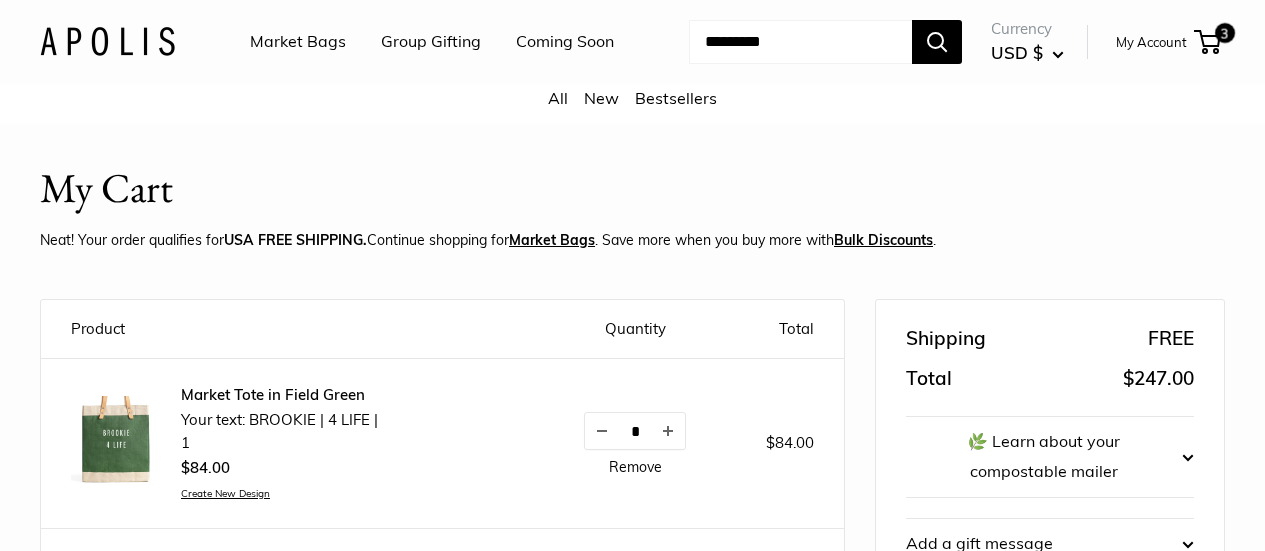scroll, scrollTop: 286, scrollLeft: 0, axis: vertical 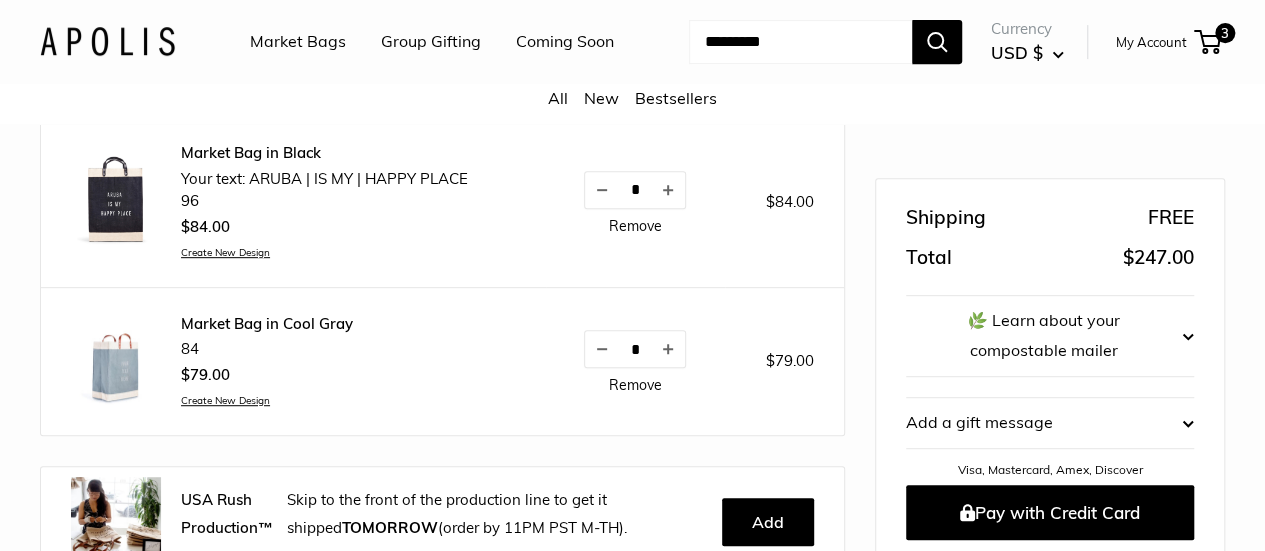click on "Remove" at bounding box center [635, 385] 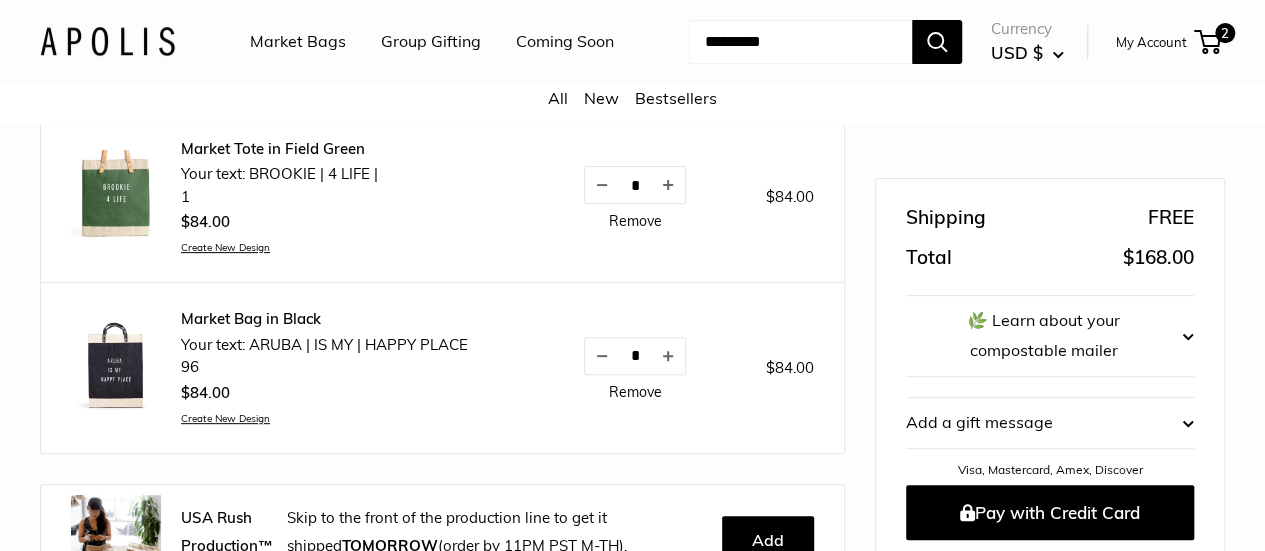 scroll, scrollTop: 222, scrollLeft: 0, axis: vertical 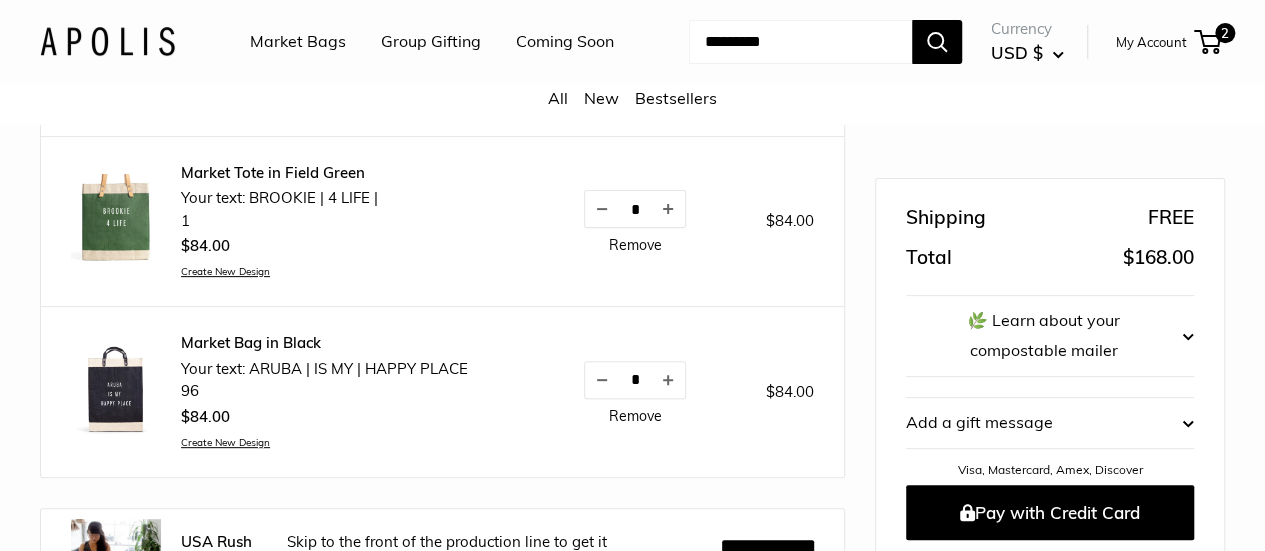 click on "Create New Design" at bounding box center (279, 271) 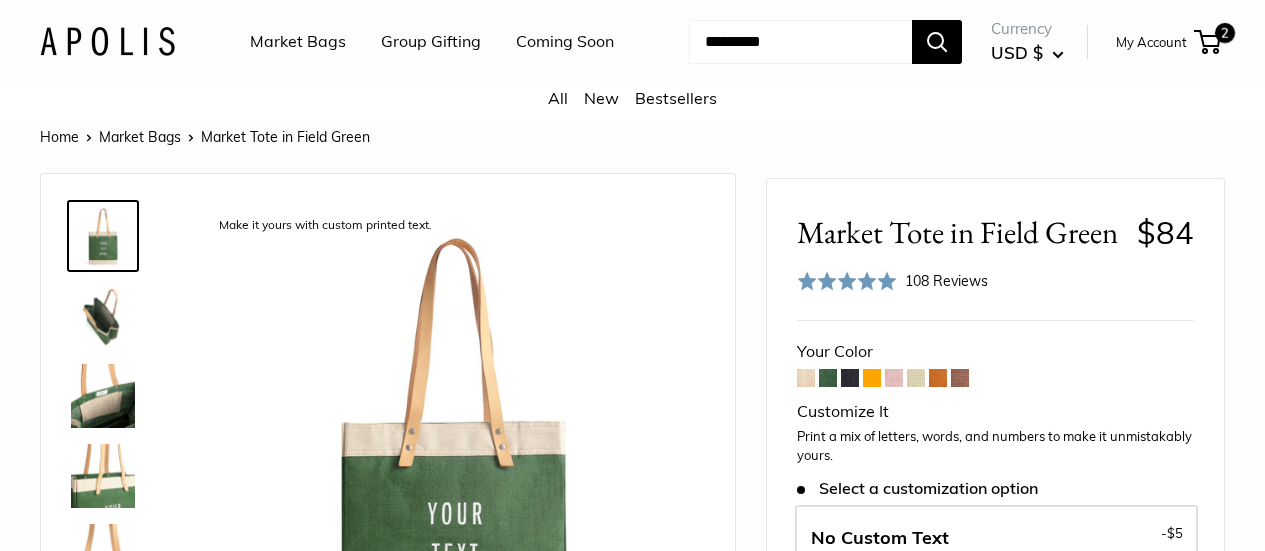 scroll, scrollTop: 0, scrollLeft: 0, axis: both 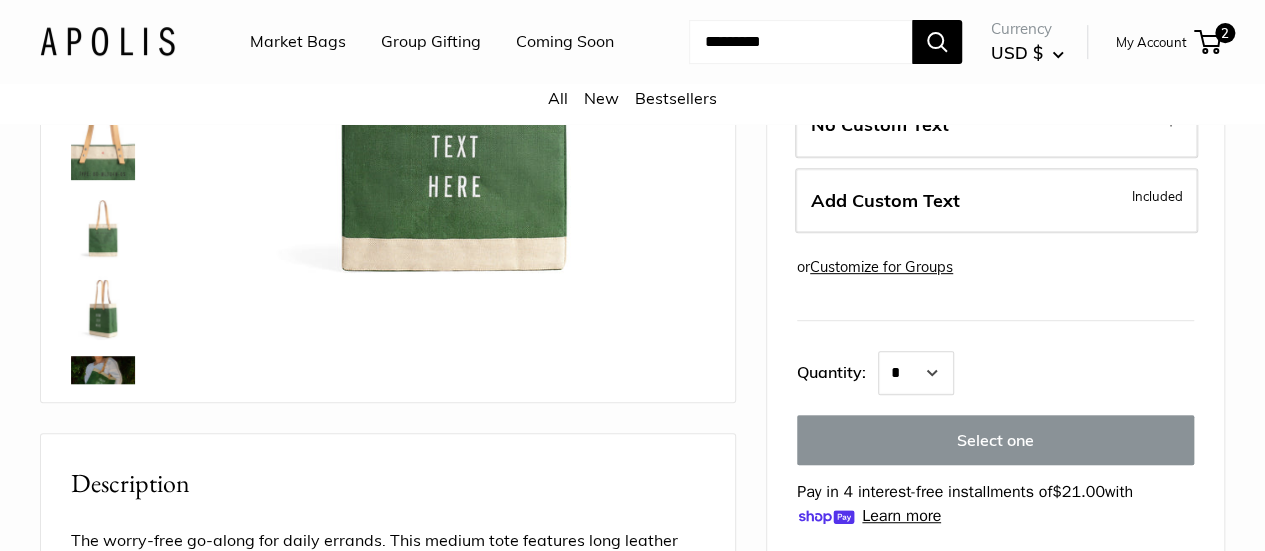 click at bounding box center (453, 48) 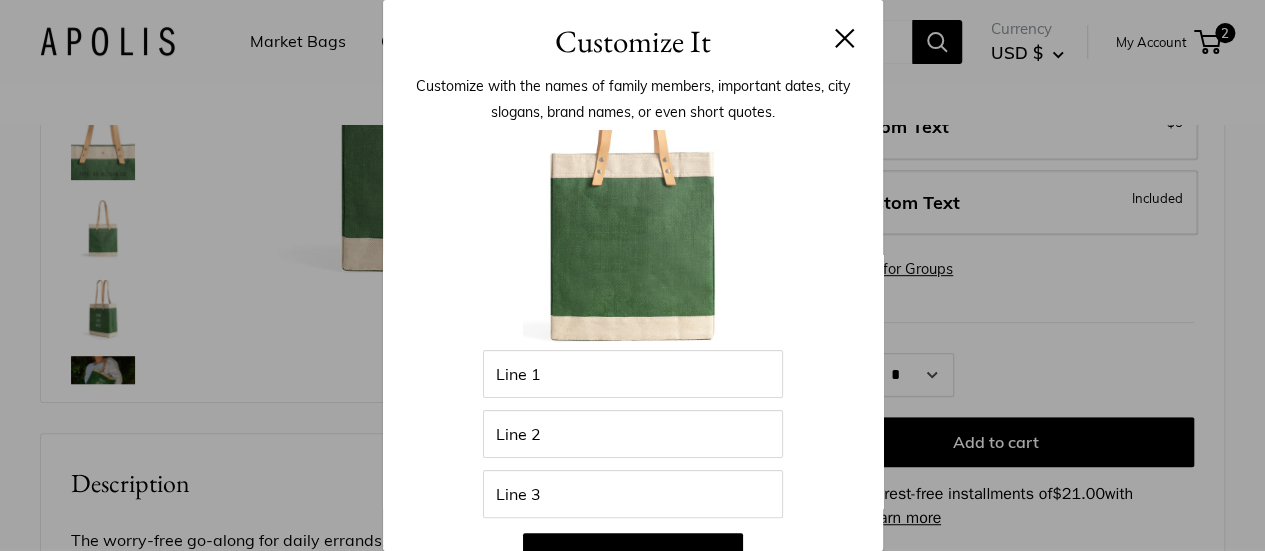 scroll, scrollTop: 240, scrollLeft: 0, axis: vertical 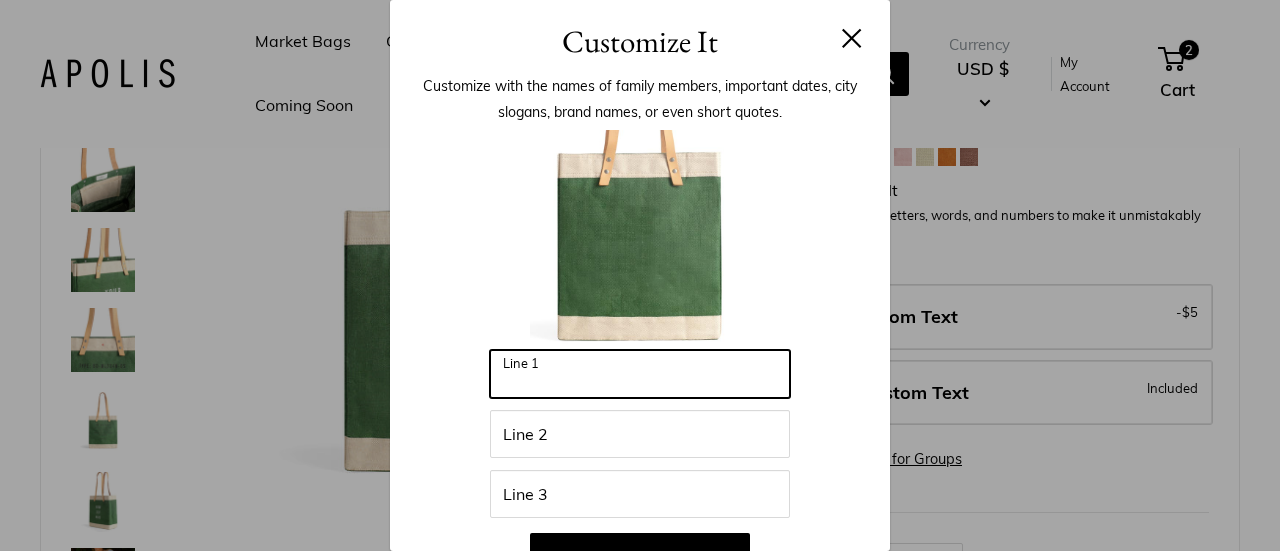click on "Line 1" at bounding box center [640, 374] 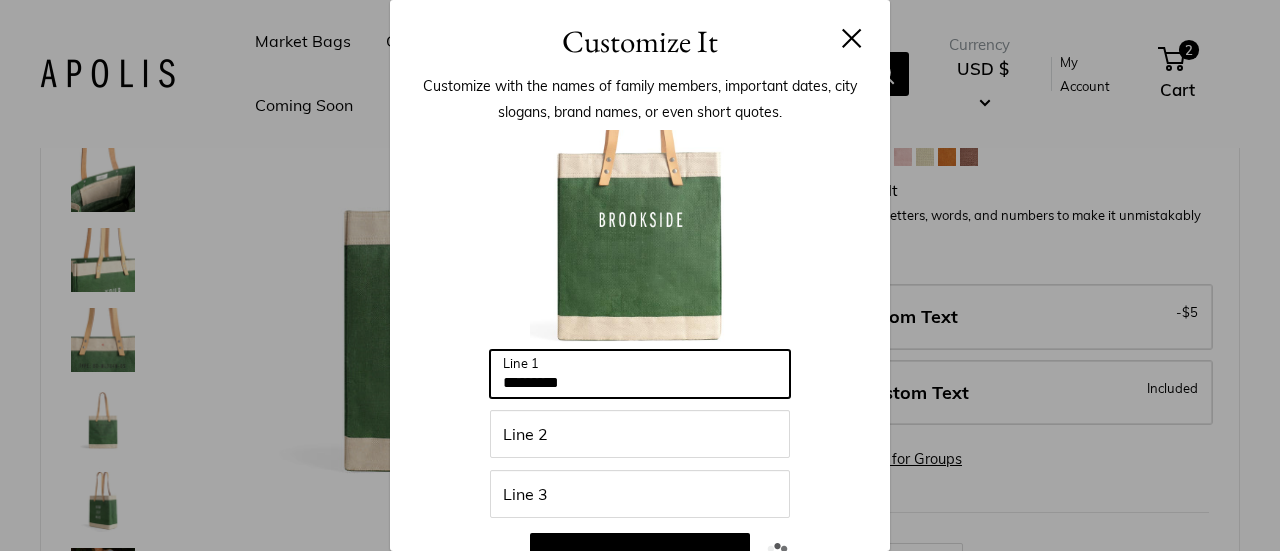 type on "*********" 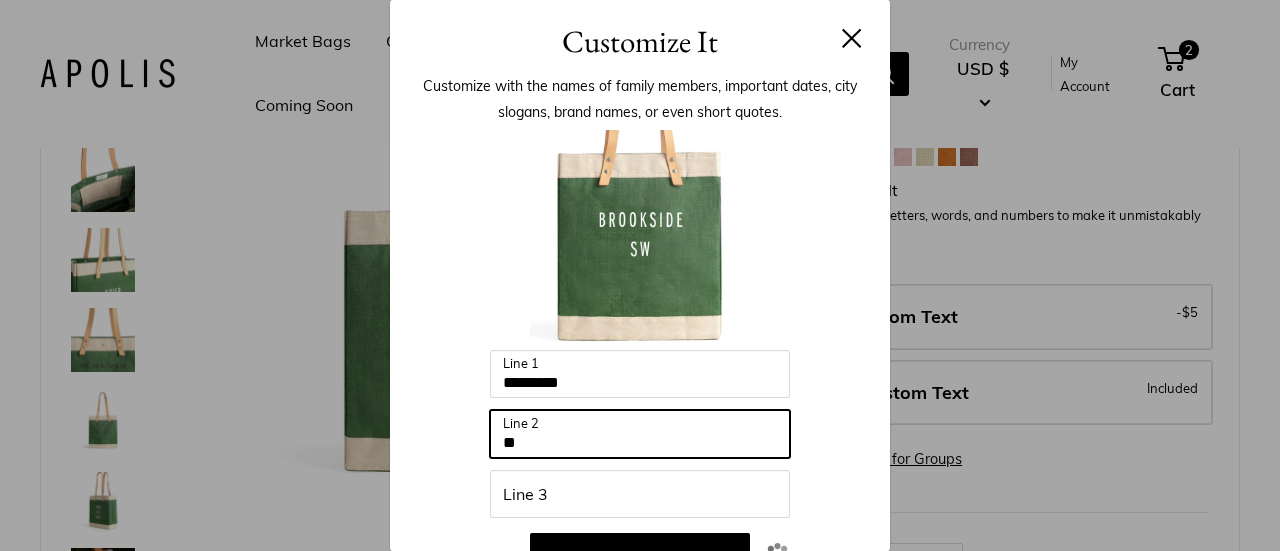 type on "*" 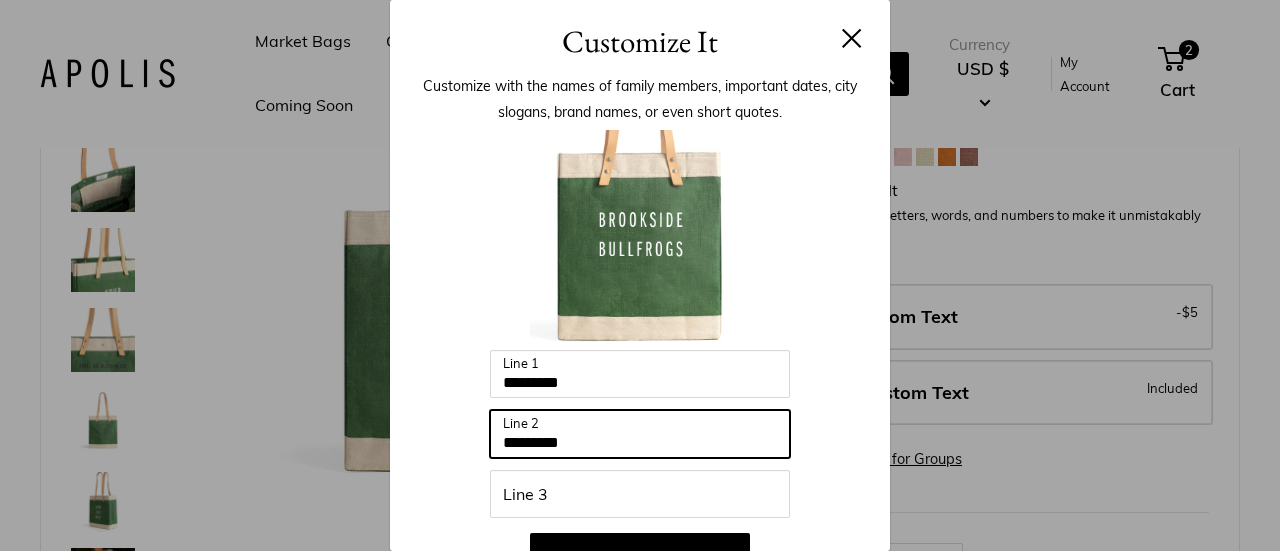type on "*********" 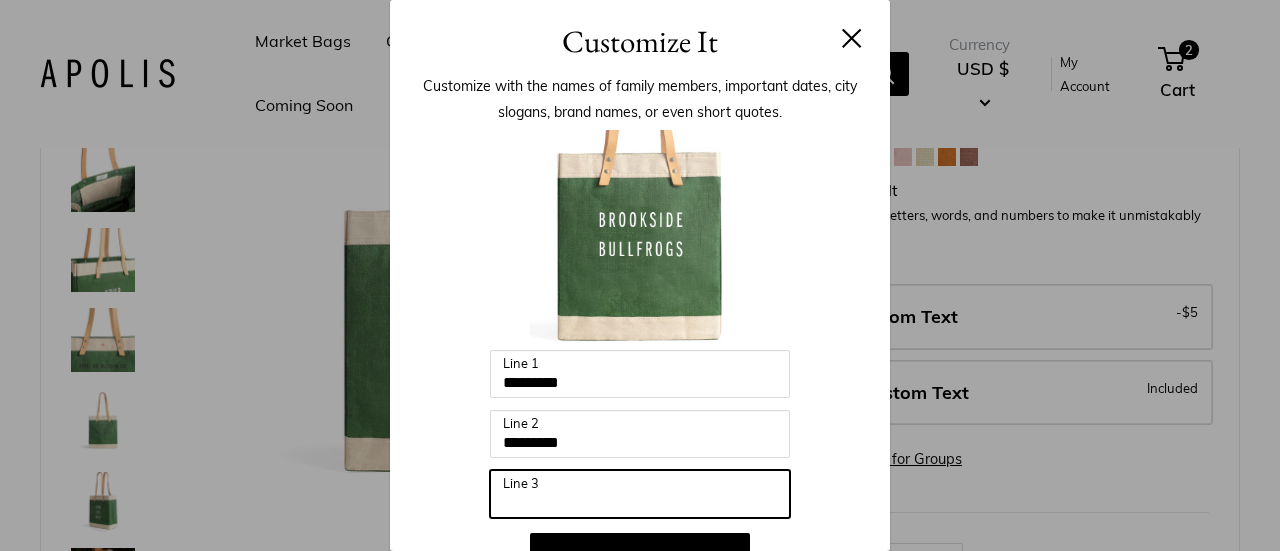 click on "Line 3" at bounding box center [640, 494] 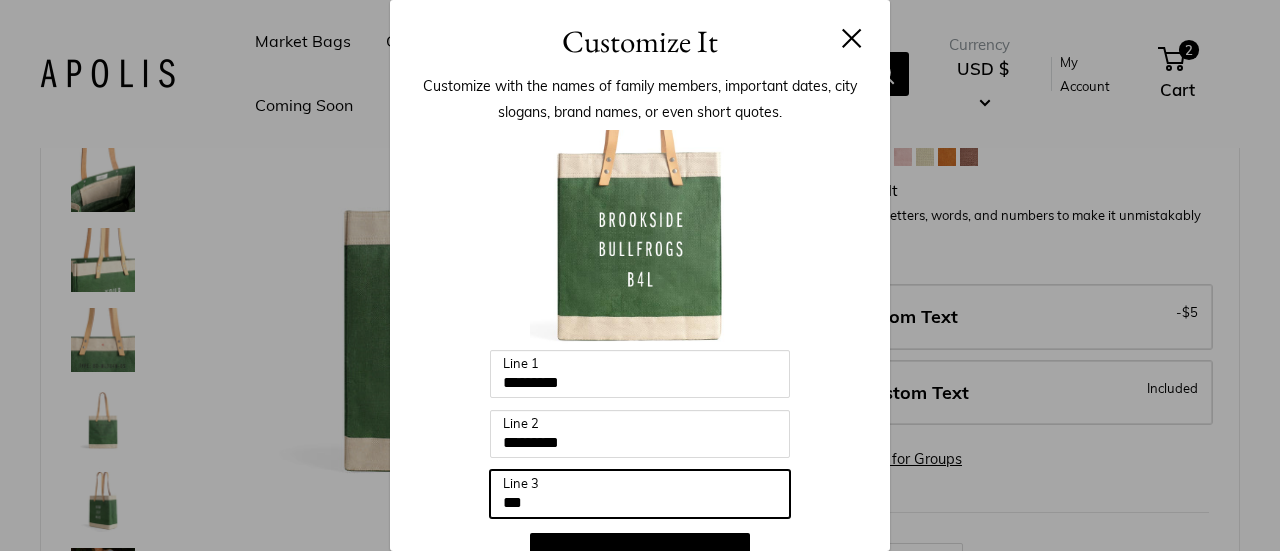type on "***" 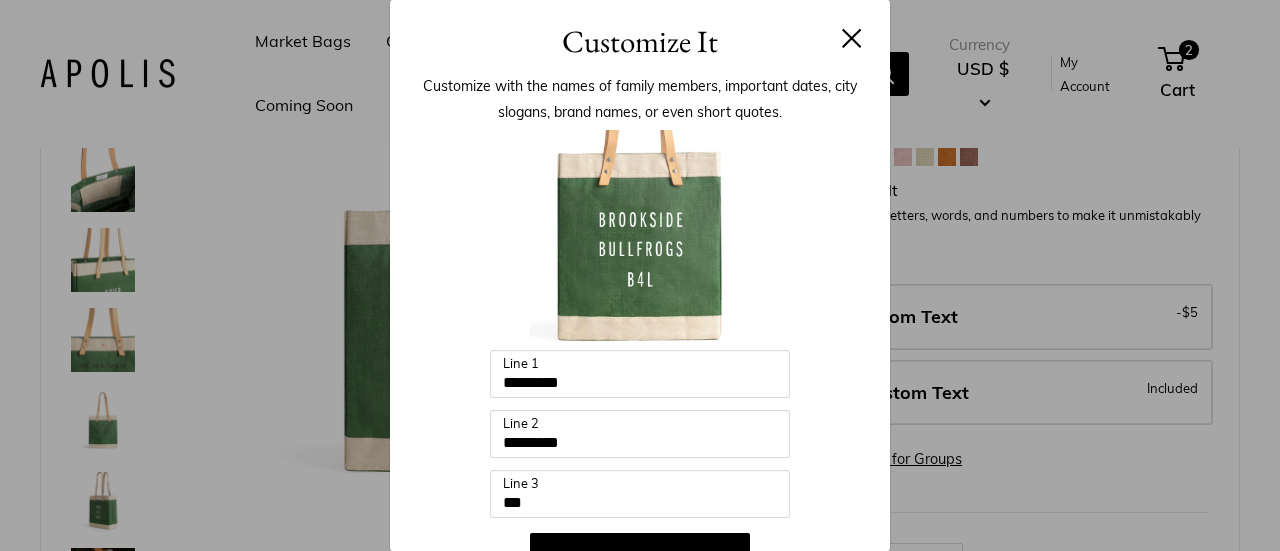 click at bounding box center (852, 38) 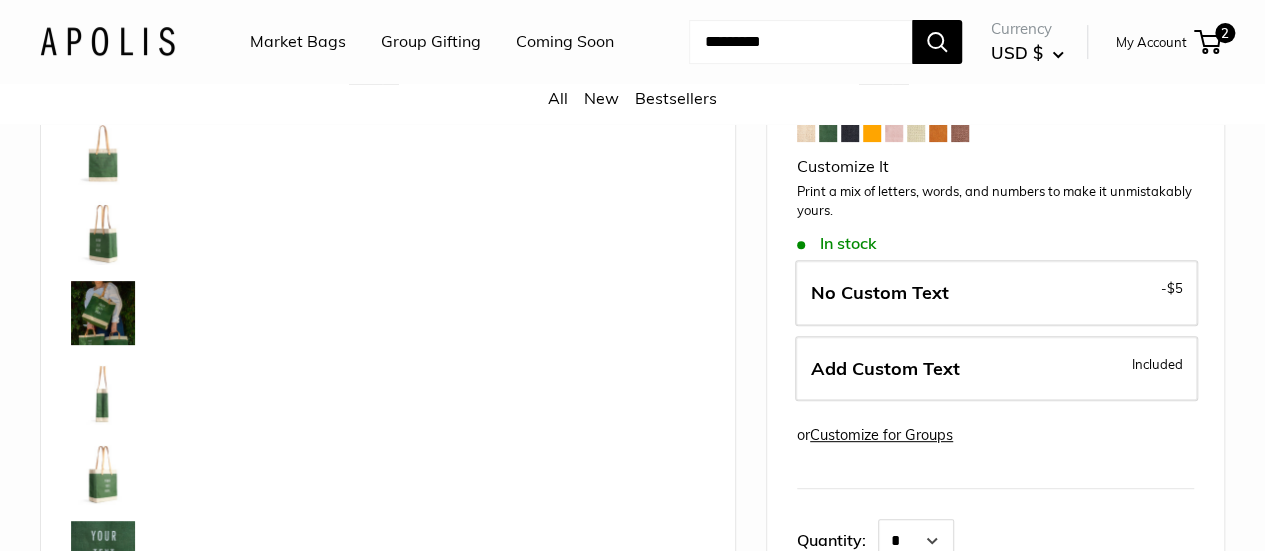scroll, scrollTop: 368, scrollLeft: 0, axis: vertical 